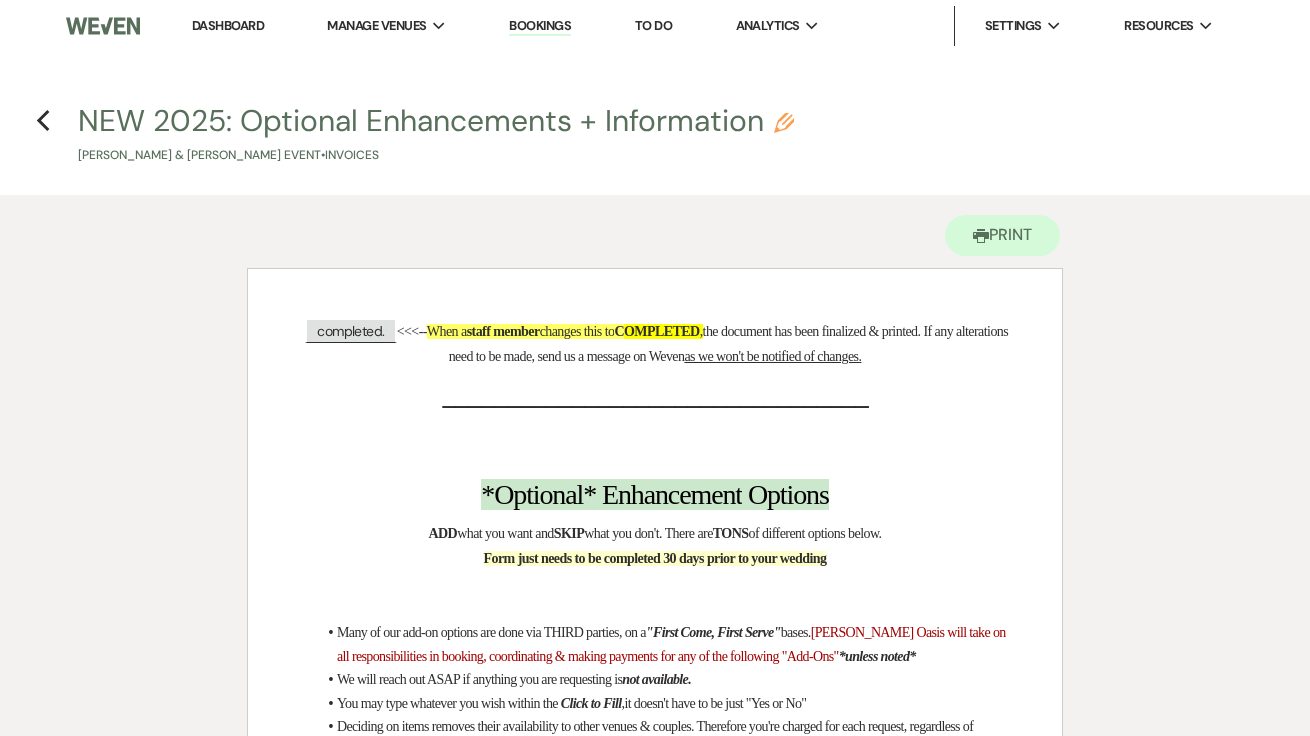 scroll, scrollTop: 6244, scrollLeft: 0, axis: vertical 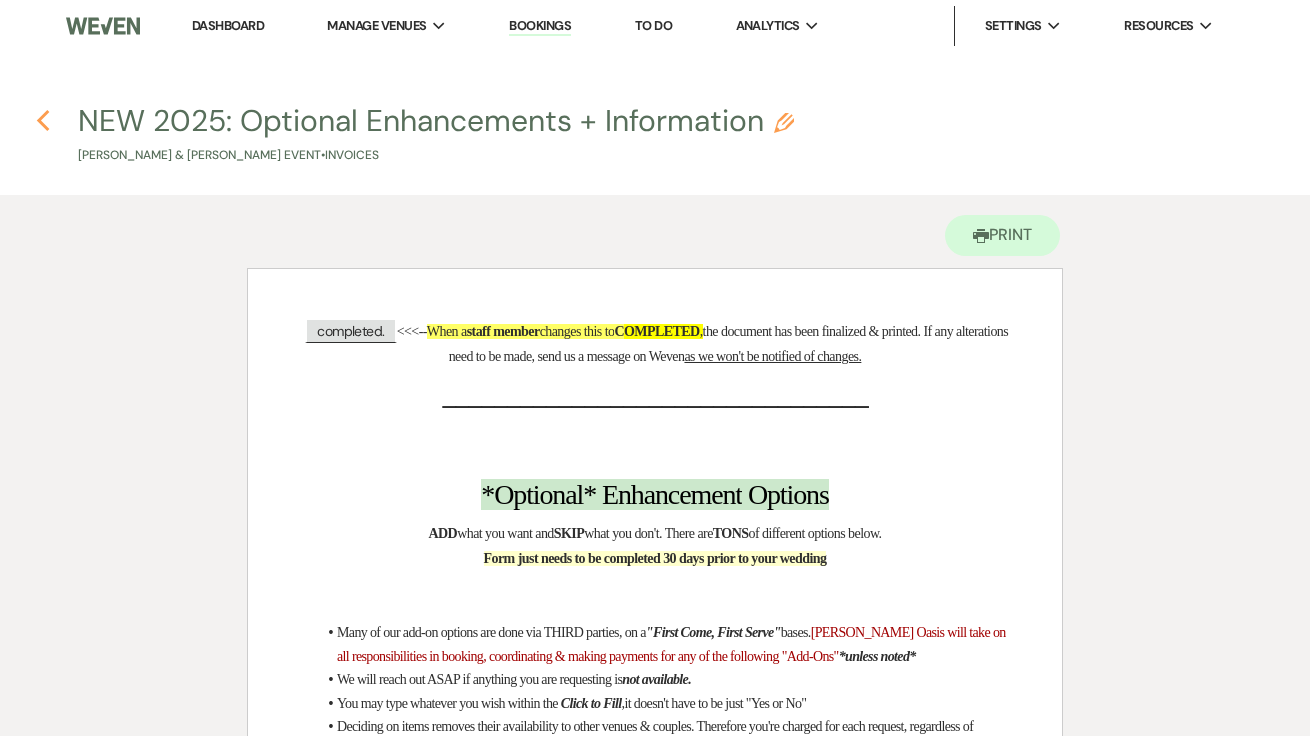 click on "Previous" 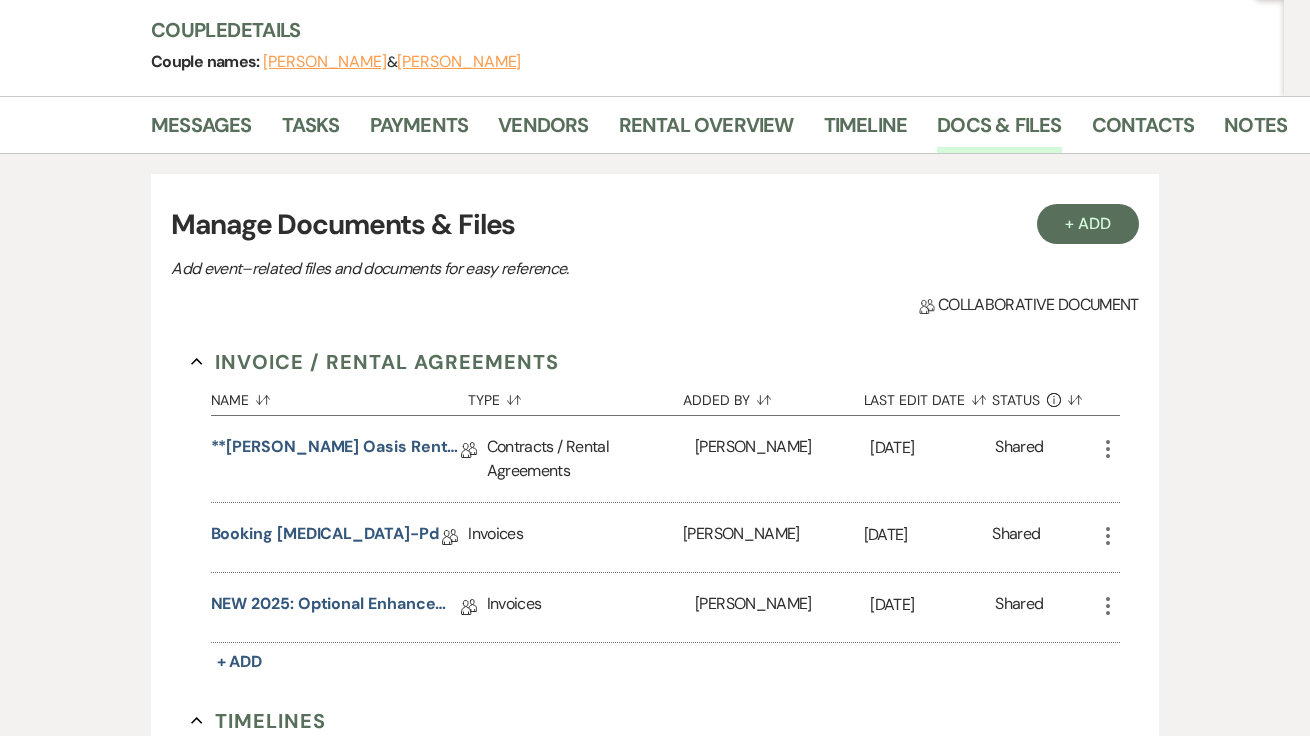 scroll, scrollTop: 236, scrollLeft: 0, axis: vertical 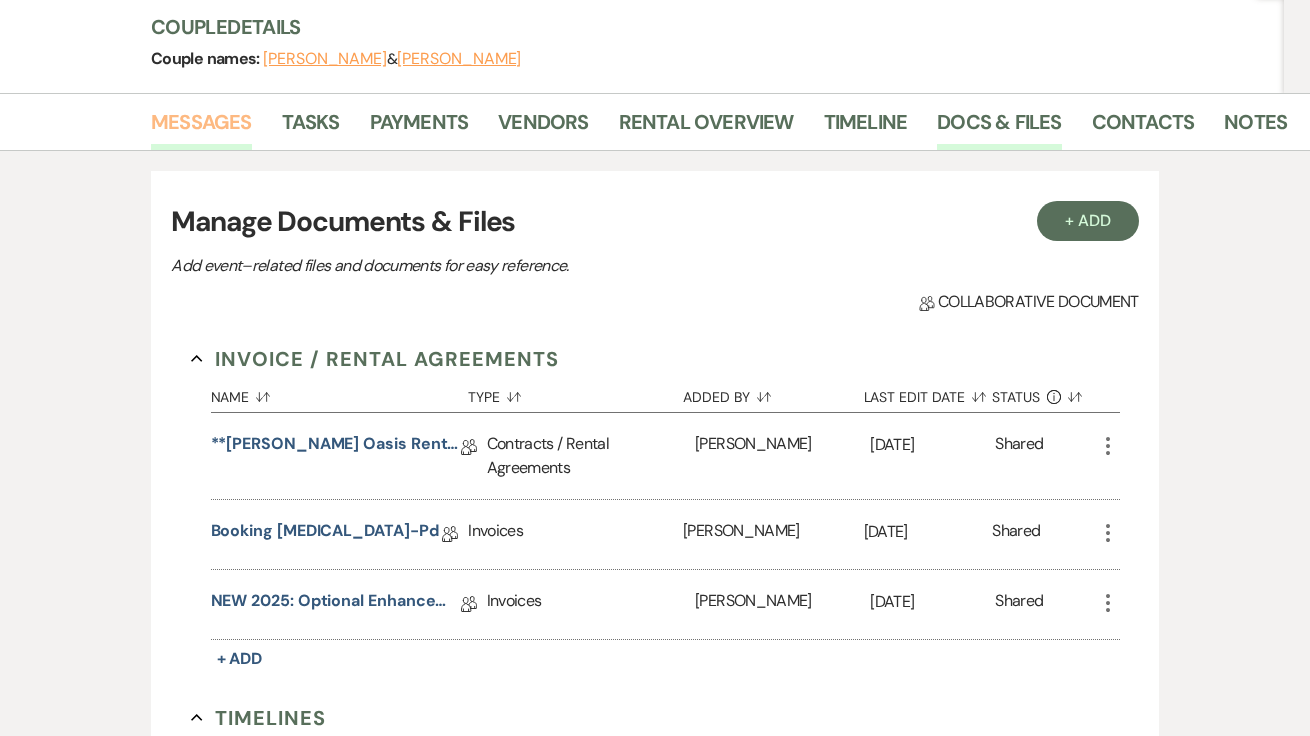 click on "Messages" at bounding box center (201, 128) 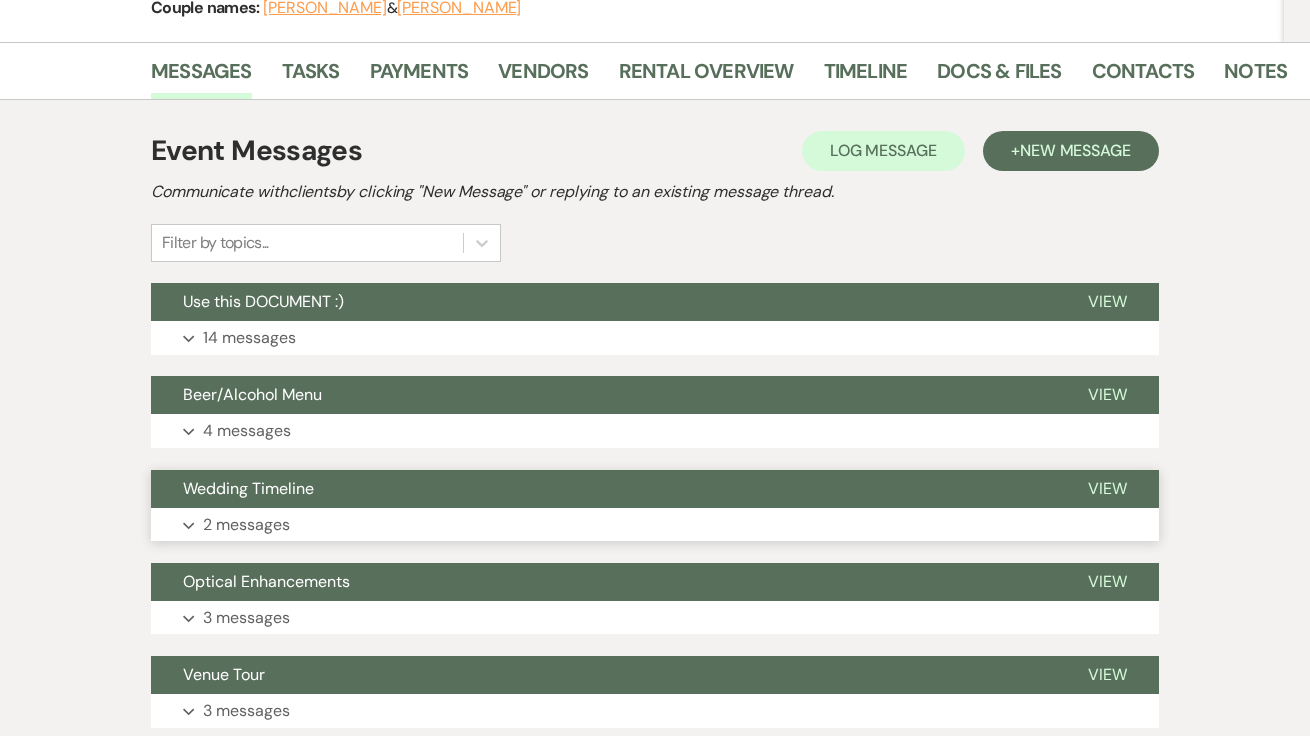 click on "Wedding Timeline" at bounding box center (603, 489) 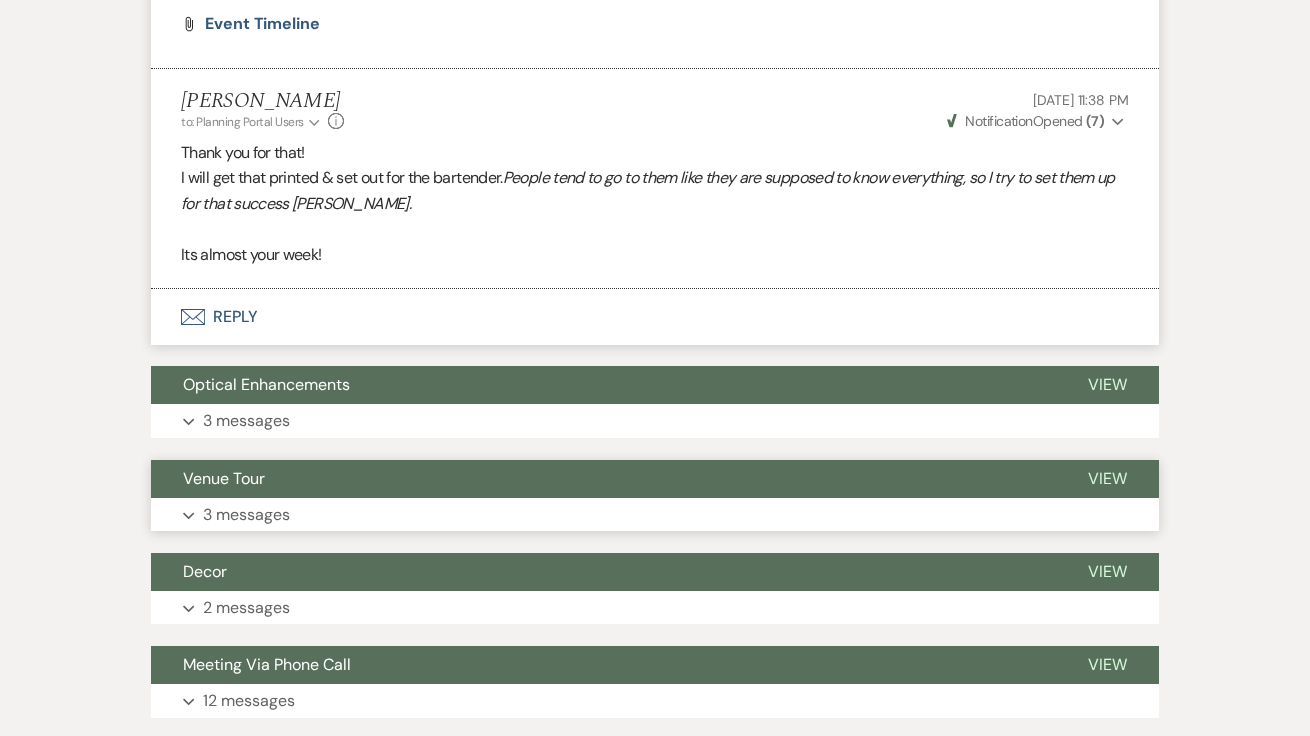 scroll, scrollTop: 903, scrollLeft: 0, axis: vertical 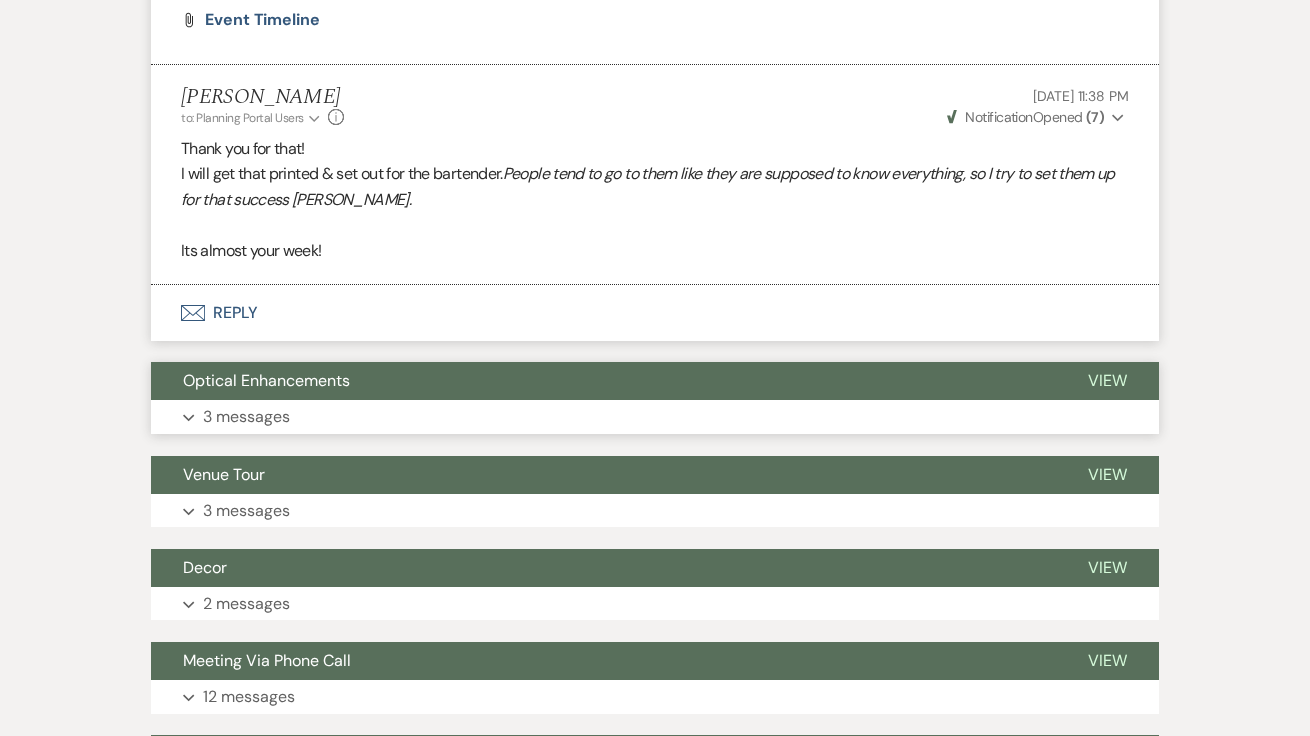 click on "Optical Enhancements" at bounding box center (603, 381) 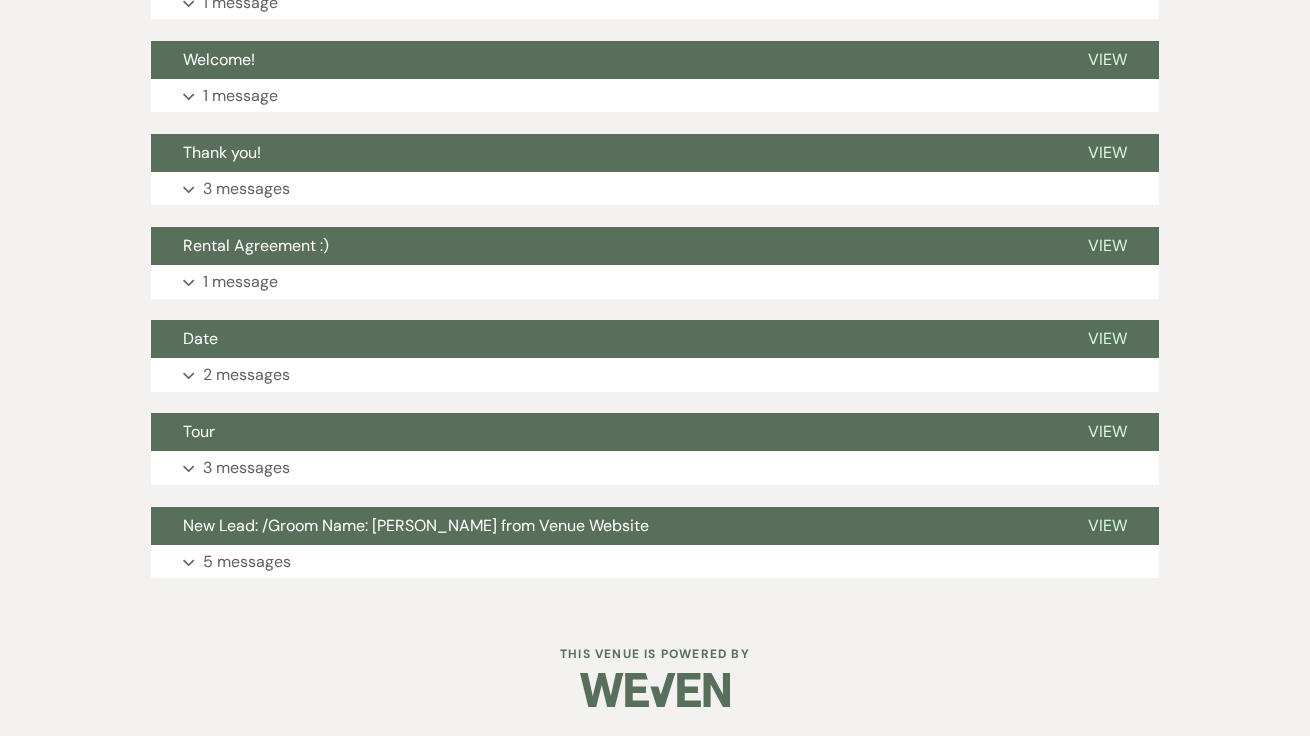 scroll, scrollTop: 3276, scrollLeft: 0, axis: vertical 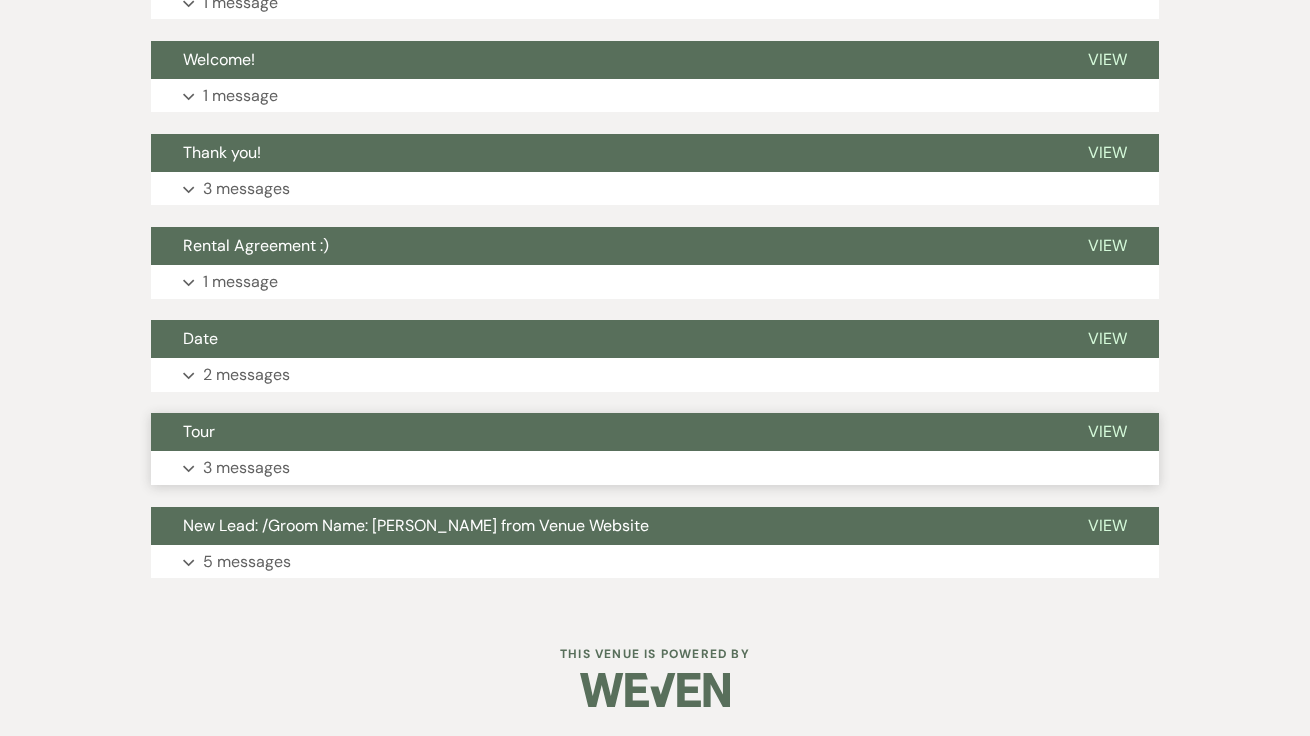 click on "Tour" at bounding box center (603, 432) 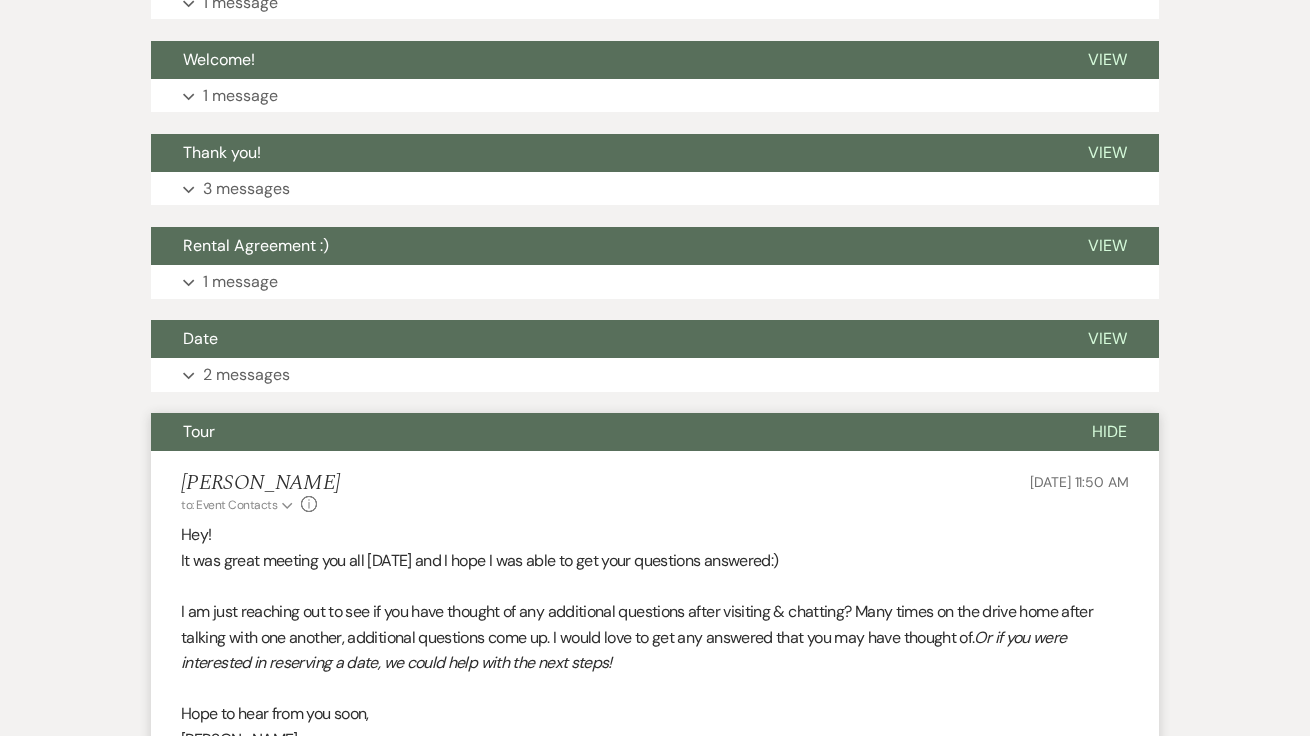 click on "Tour" at bounding box center (605, 432) 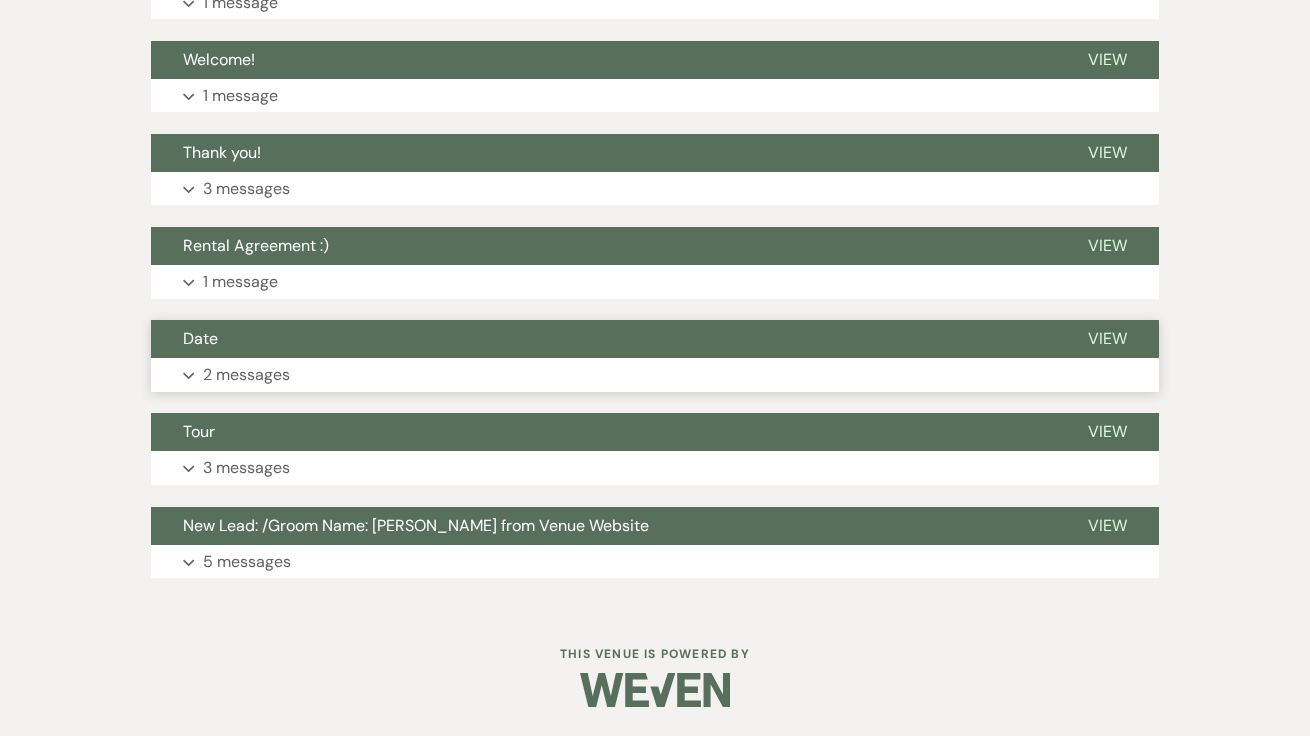 click on "Expand 2 messages" at bounding box center [655, 375] 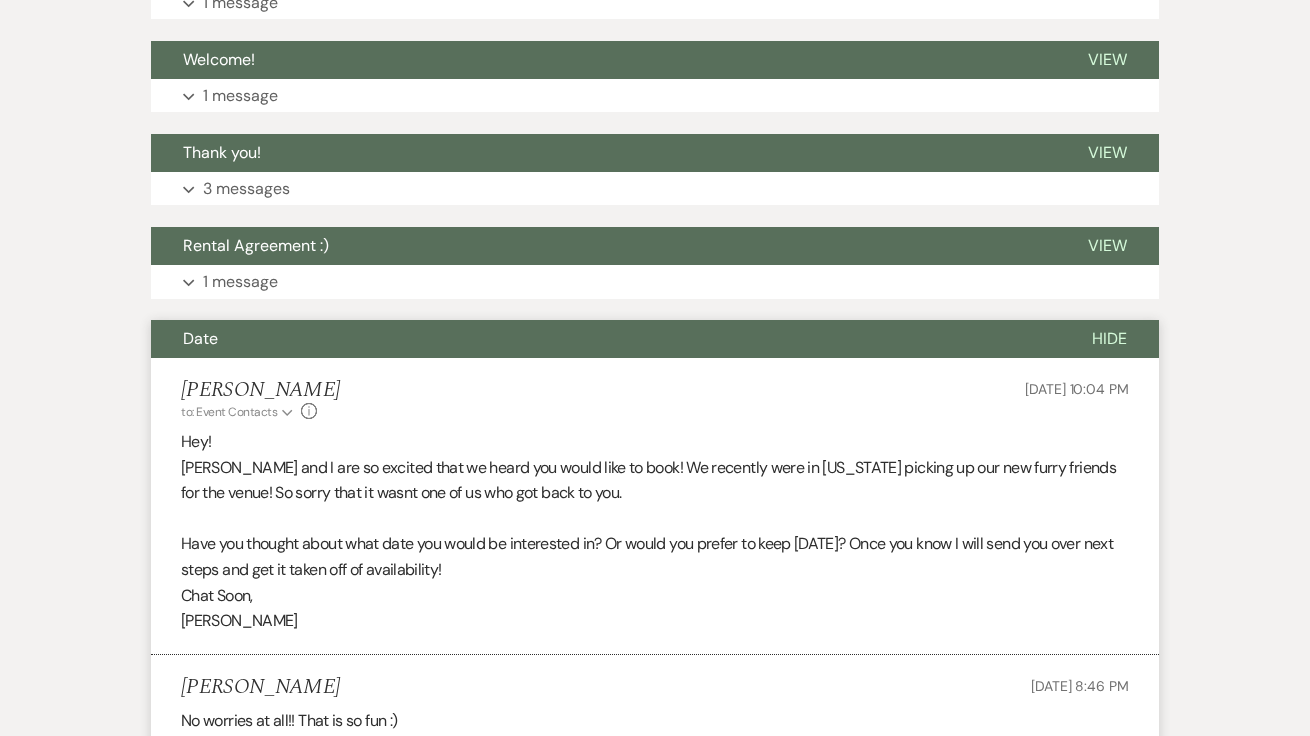 click on "Ronelle Oehme to: Event Contacts Expand Info Apr 27, 2024, 10:04 PM Hey!  Austin and I are so excited that we heard you would like to book! We recently were in Nebraska picking up our new furry friends for the venue! So sorry that it wasnt one of us who got back to you.  Have you thought about what date you would be interested in? Or would you prefer to keep July 19th? Once you know I will send you over next steps and get it taken off of availability! Chat Soon,  Ronelle" at bounding box center (655, 506) 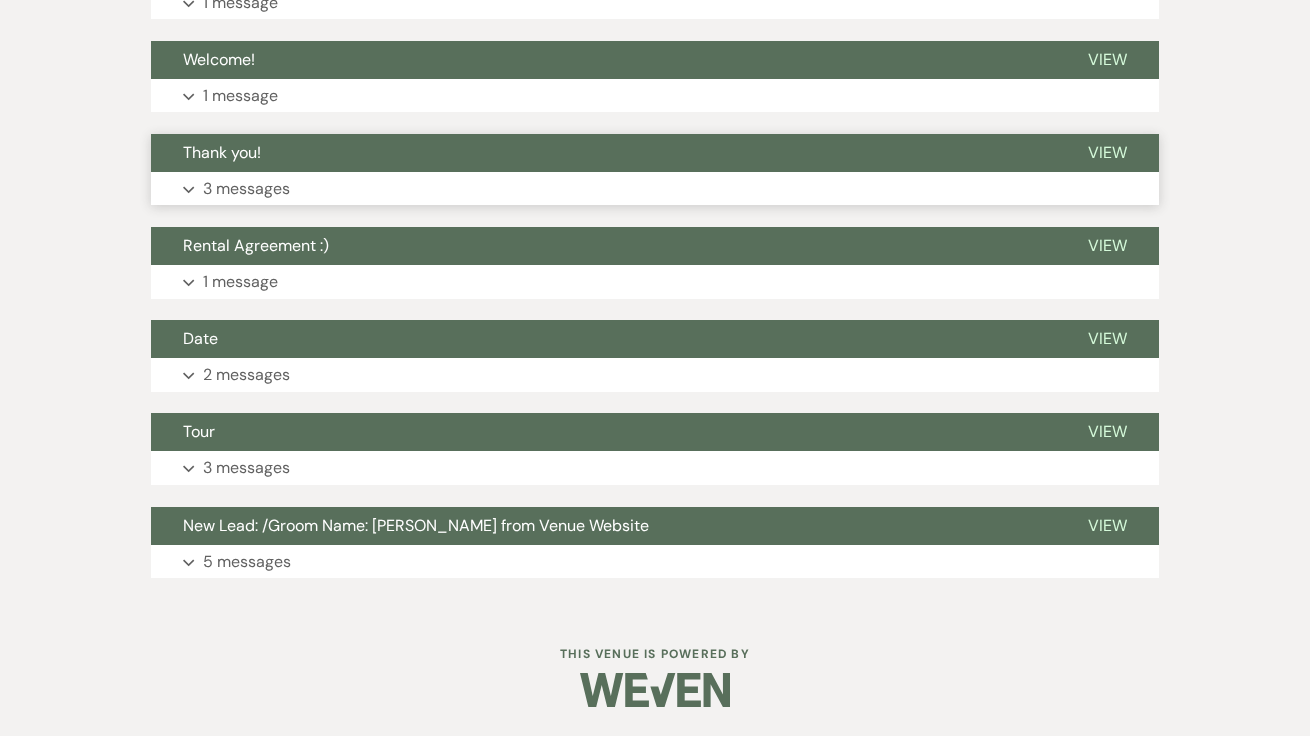 click on "Thank you!" at bounding box center [603, 153] 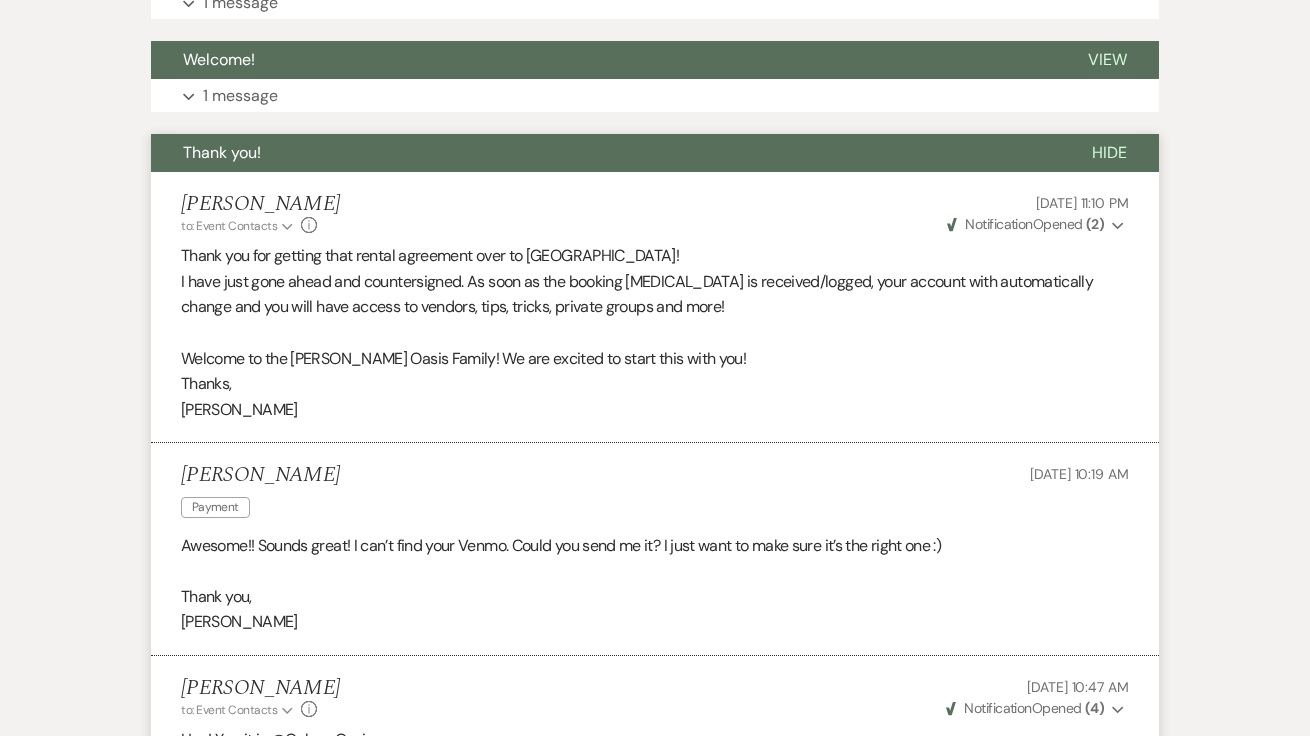 click on "Thank you!" at bounding box center [605, 153] 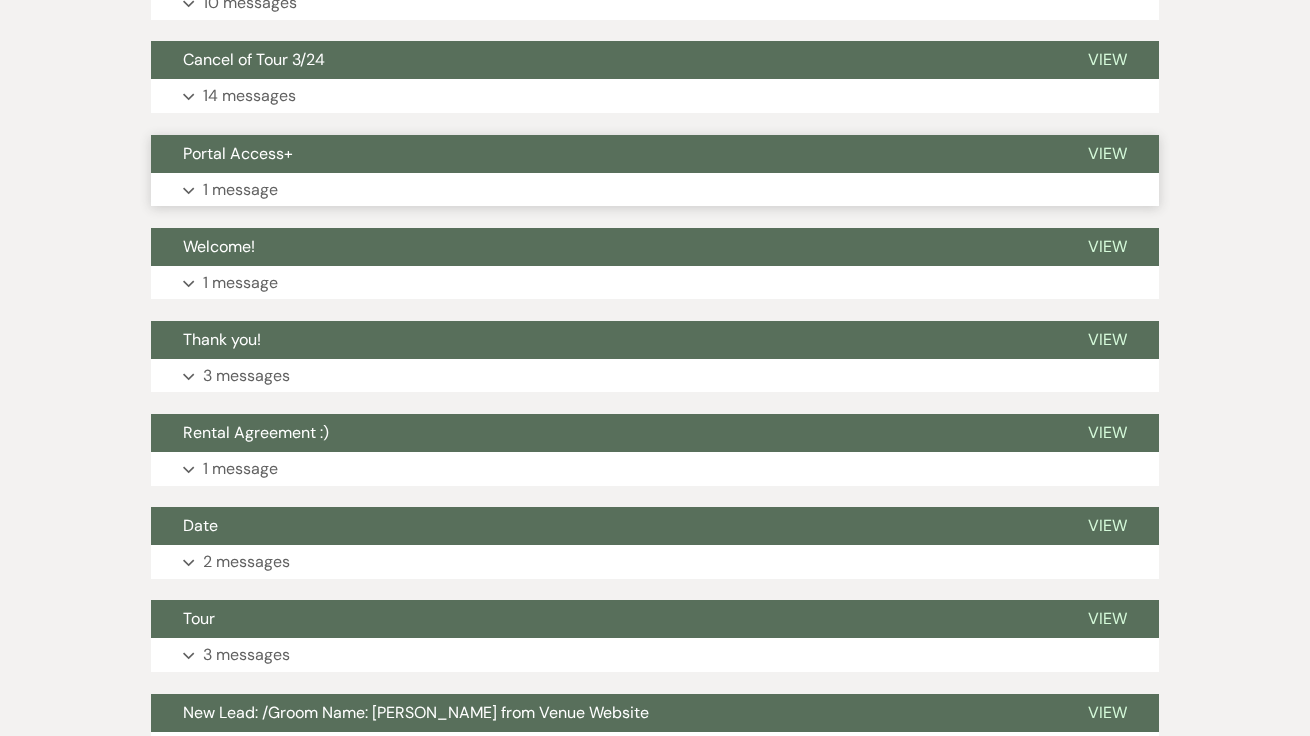 scroll, scrollTop: 3070, scrollLeft: 0, axis: vertical 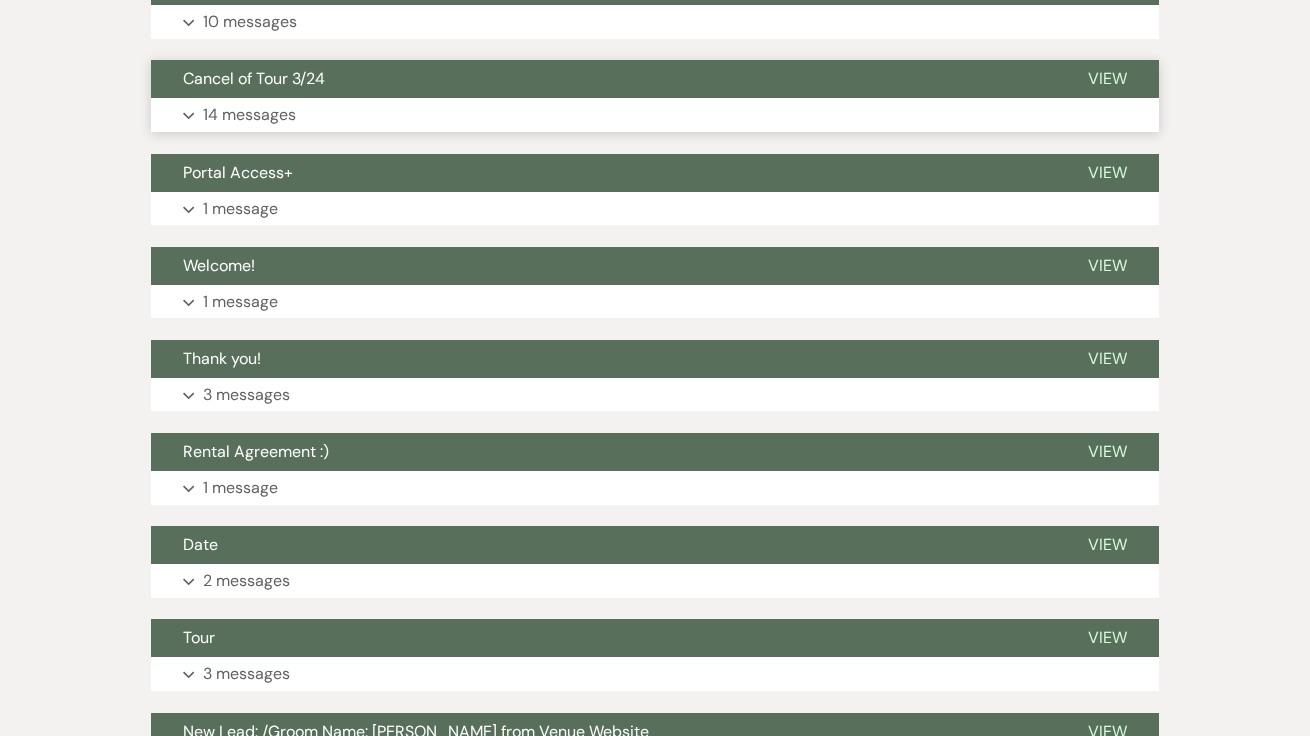click on "Cancel of Tour 3/24" at bounding box center [254, 78] 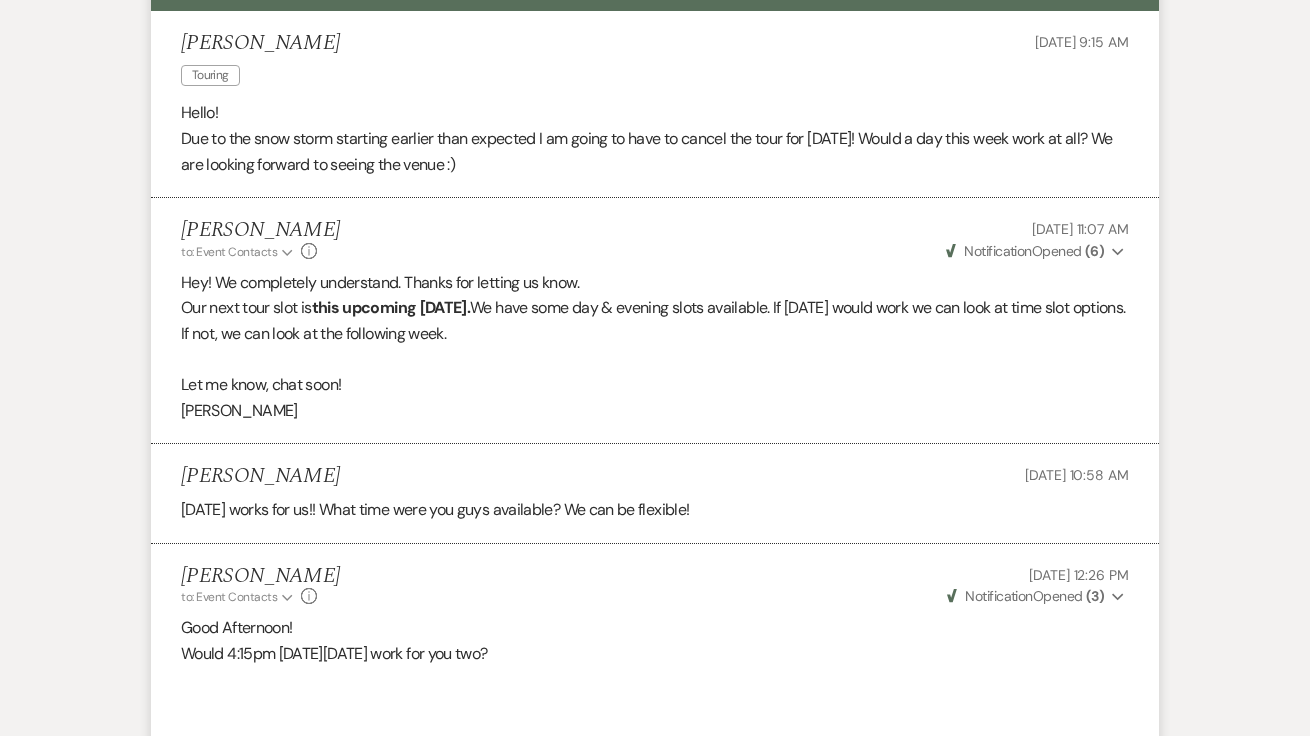 scroll, scrollTop: 2967, scrollLeft: 0, axis: vertical 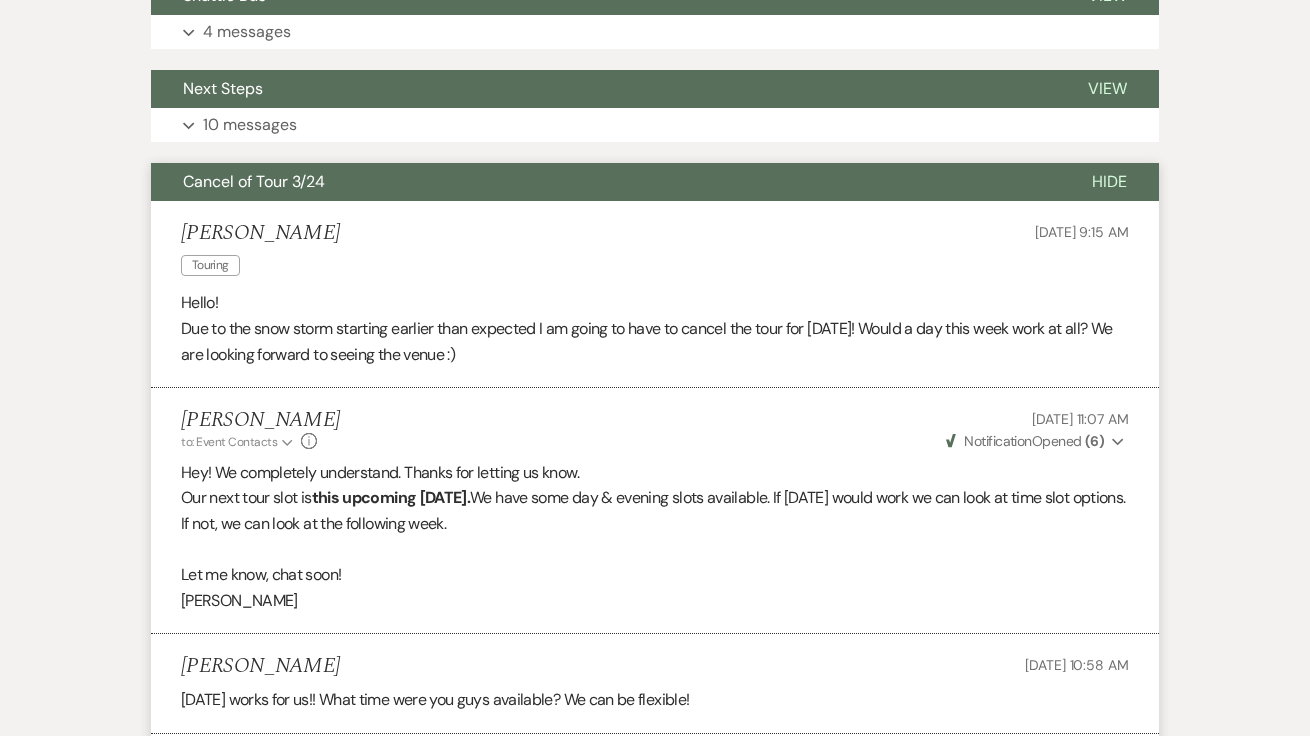 click on "Cancel of Tour 3/24" at bounding box center (605, 182) 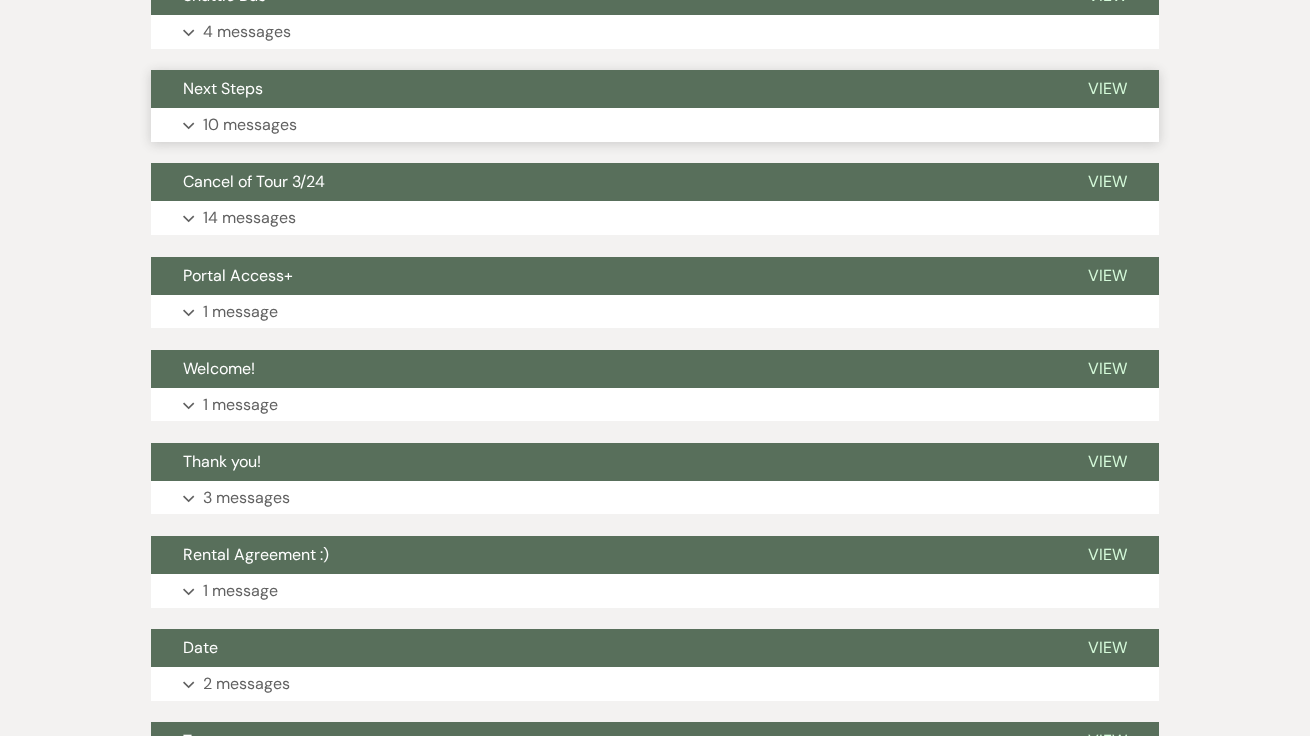 click on "Next Steps" at bounding box center [603, 89] 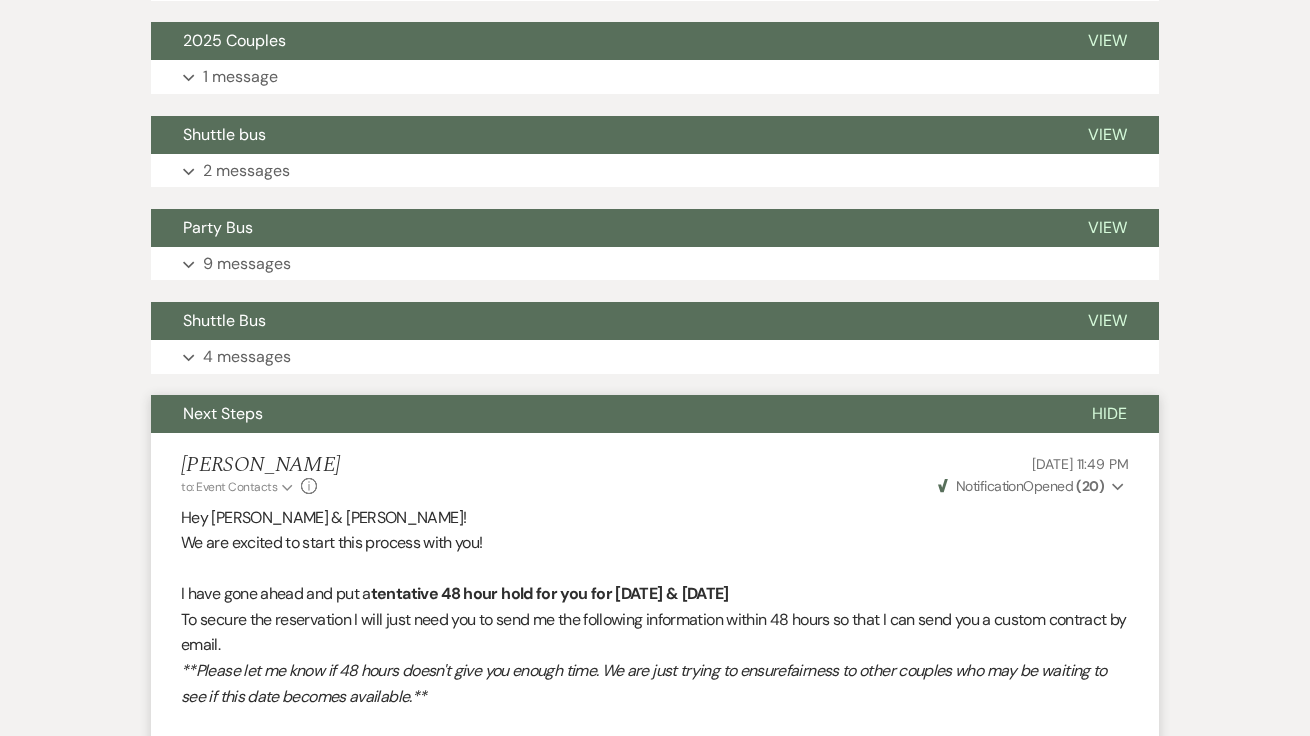 scroll, scrollTop: 2640, scrollLeft: 0, axis: vertical 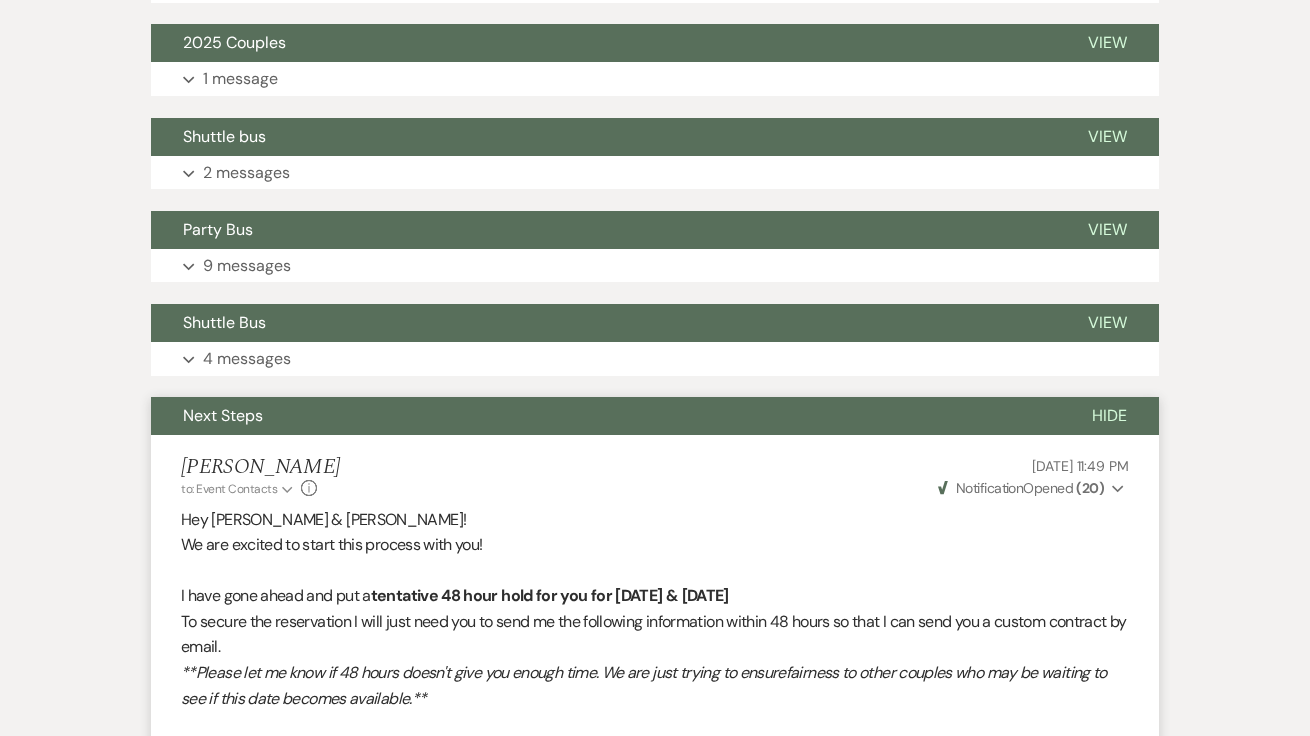click on "Next Steps" at bounding box center [223, 415] 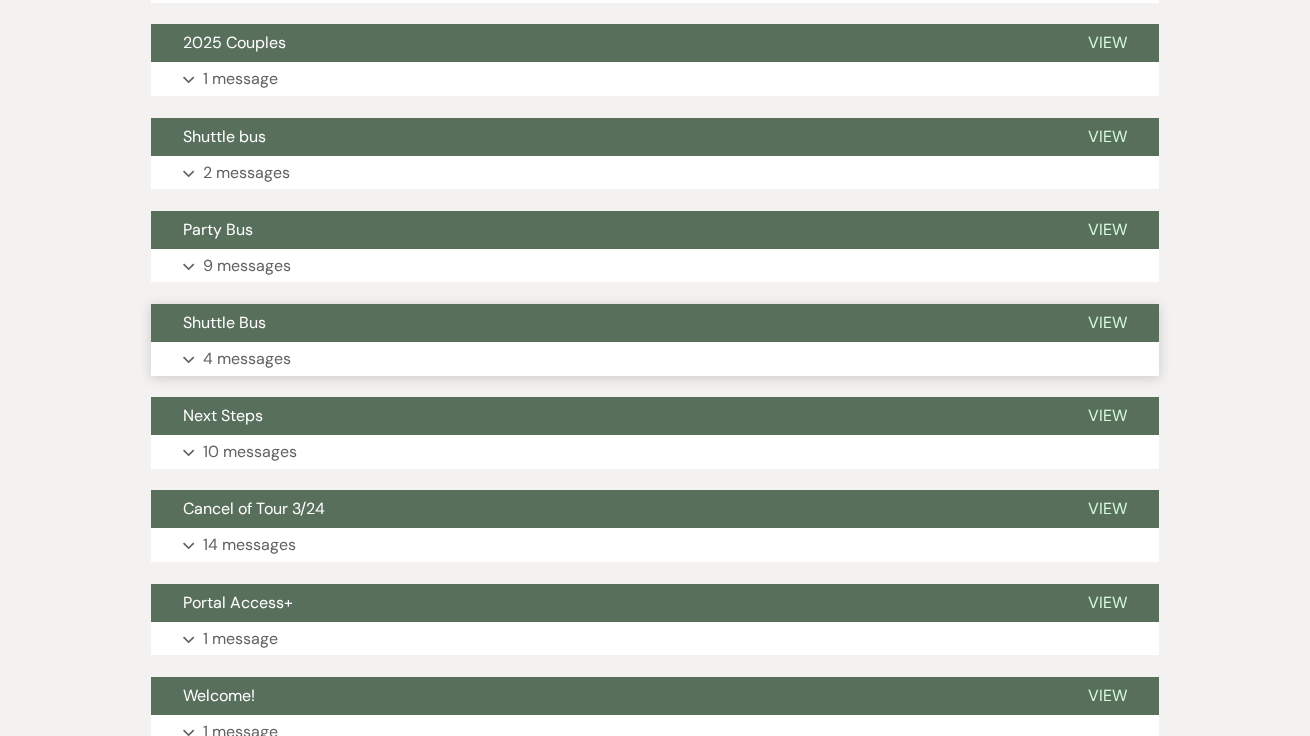 click on "Shuttle Bus" at bounding box center (603, 323) 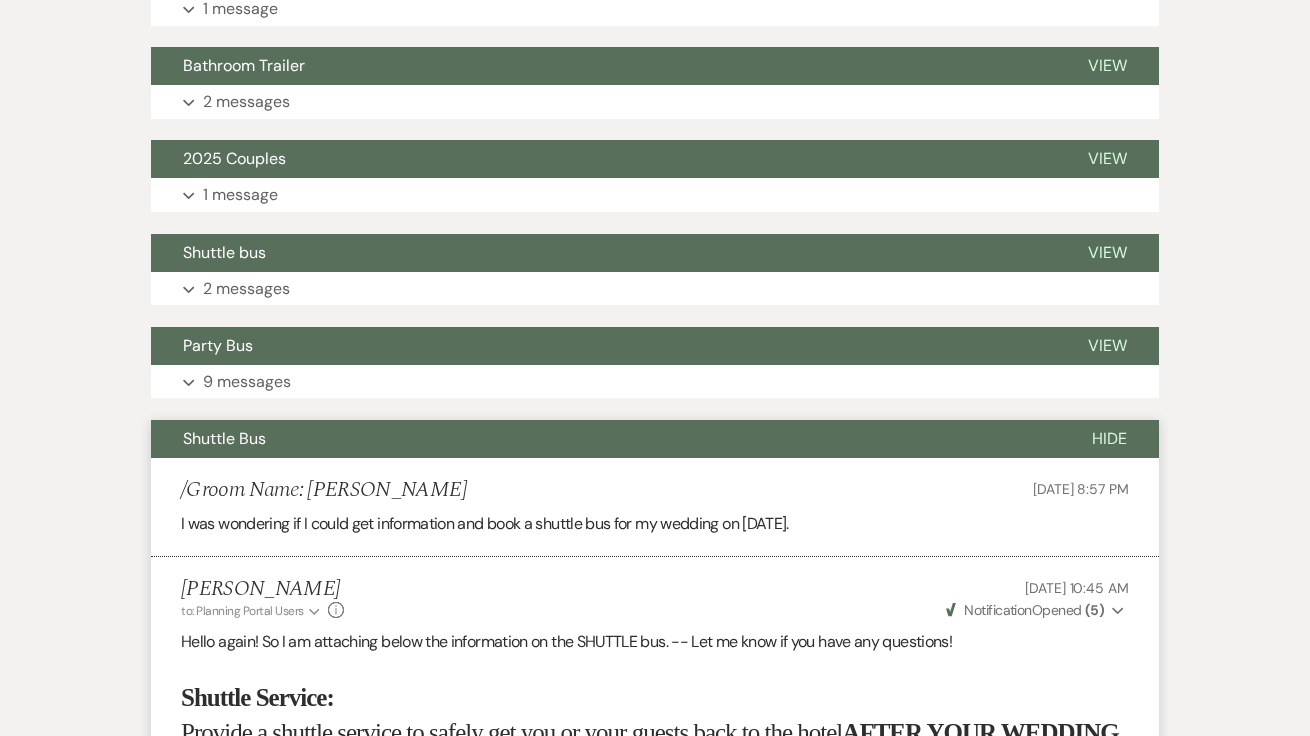 scroll, scrollTop: 2522, scrollLeft: 0, axis: vertical 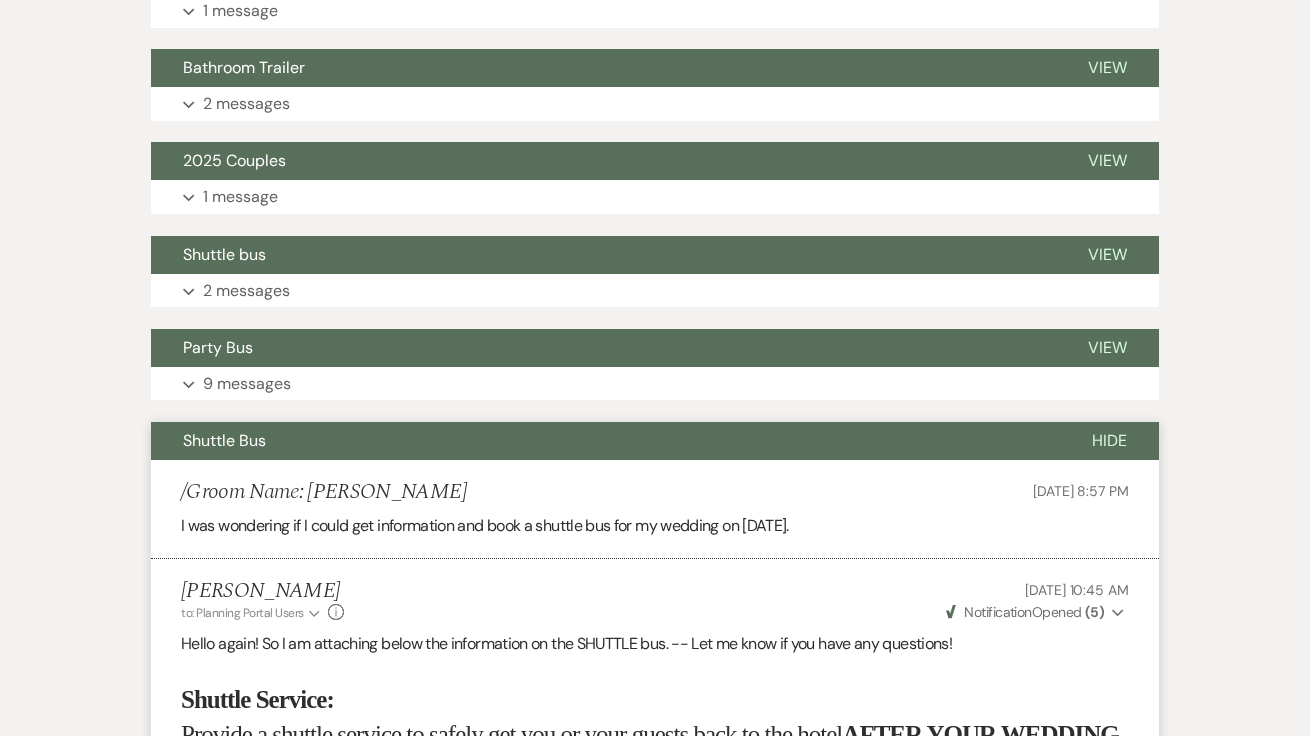click on "/Groom Name: Kalianna Brahs Oct 23, 2024, 8:57 PM I was wondering if I could get information and book a shuttle bus for my wedding on July 19th 2025." at bounding box center [655, 509] 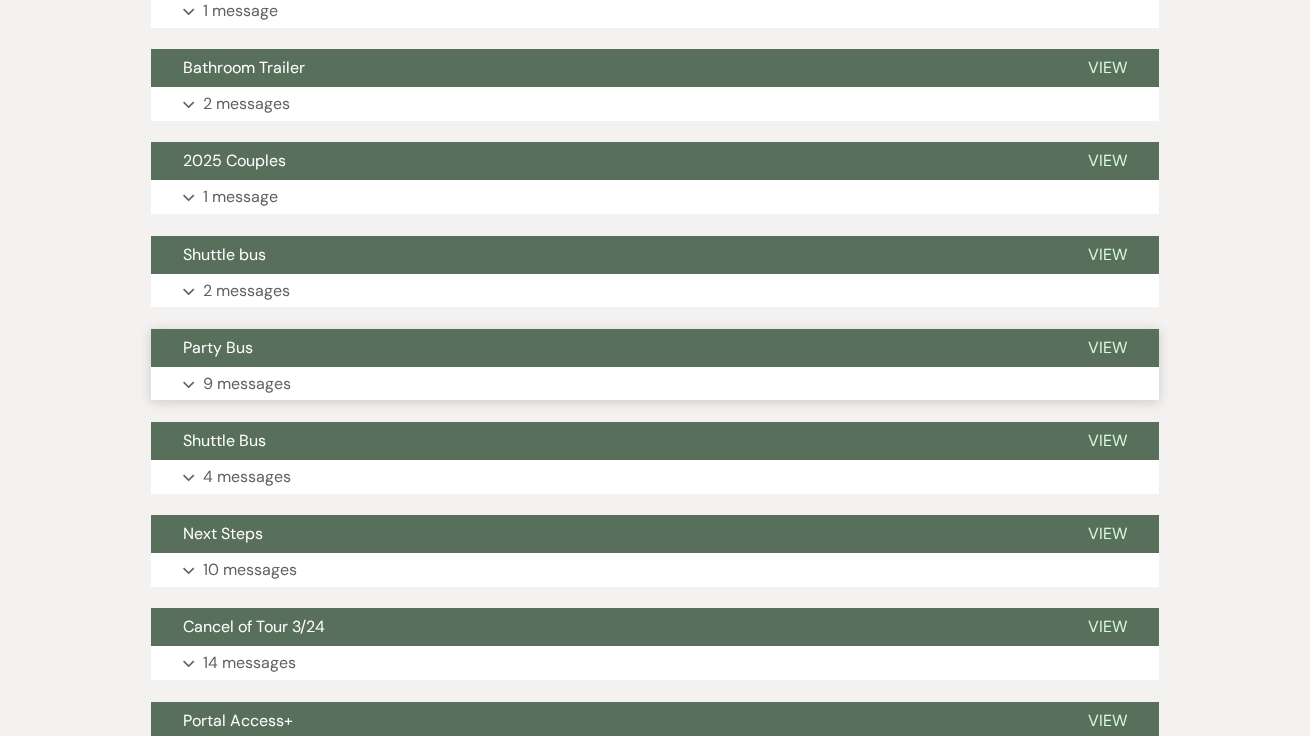 click on "Party Bus" at bounding box center (603, 348) 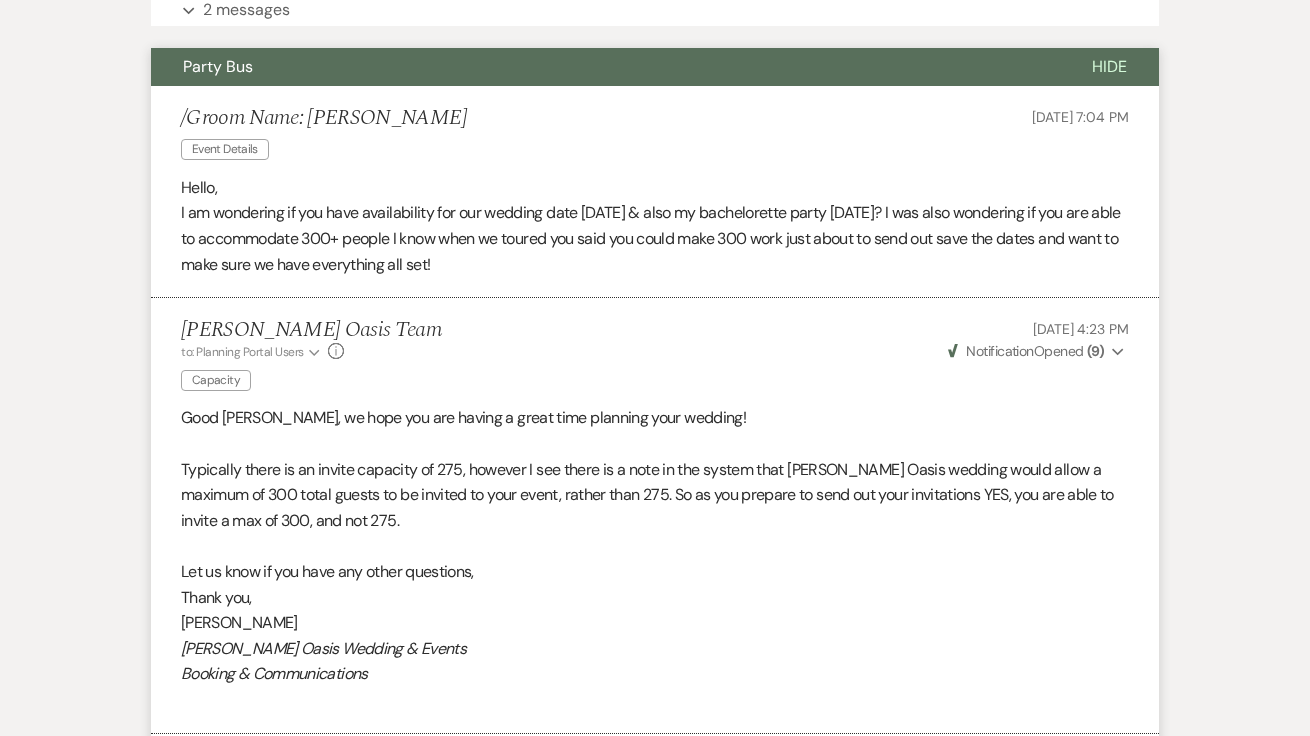 scroll, scrollTop: 2813, scrollLeft: 0, axis: vertical 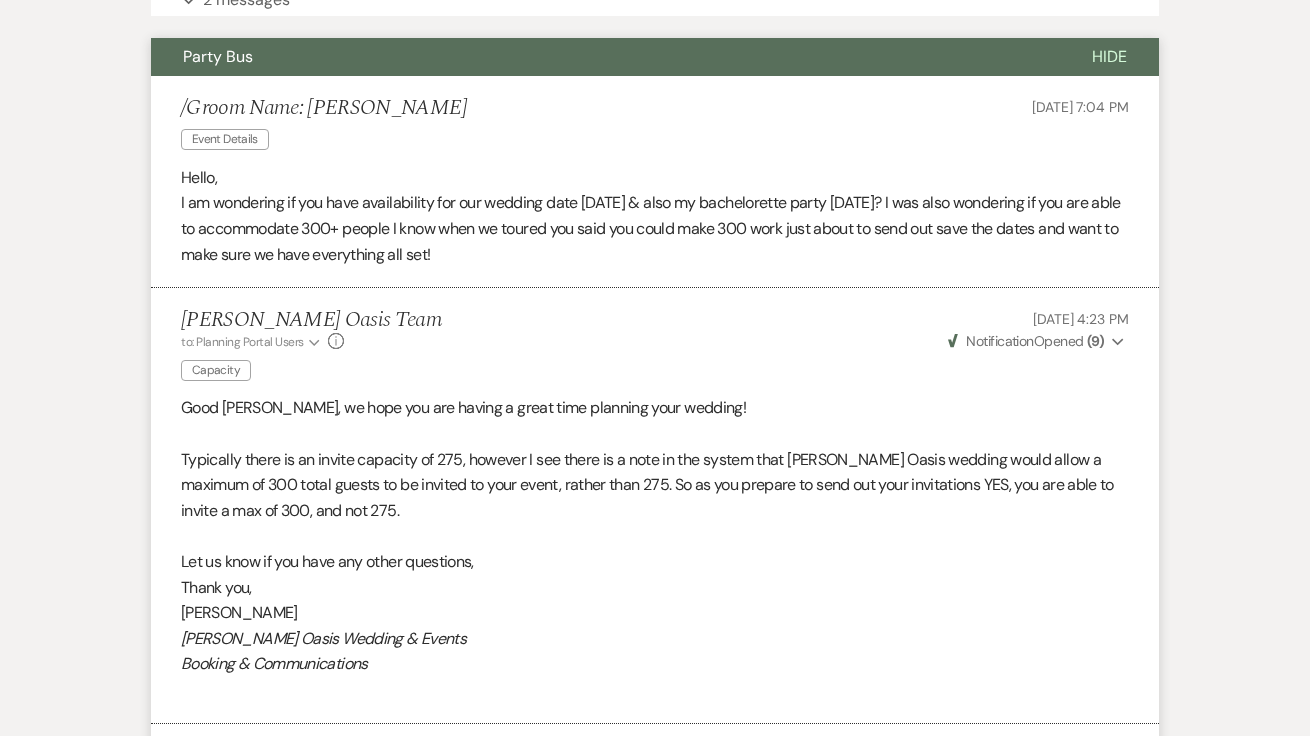 drag, startPoint x: 934, startPoint y: 487, endPoint x: 1076, endPoint y: 494, distance: 142.17242 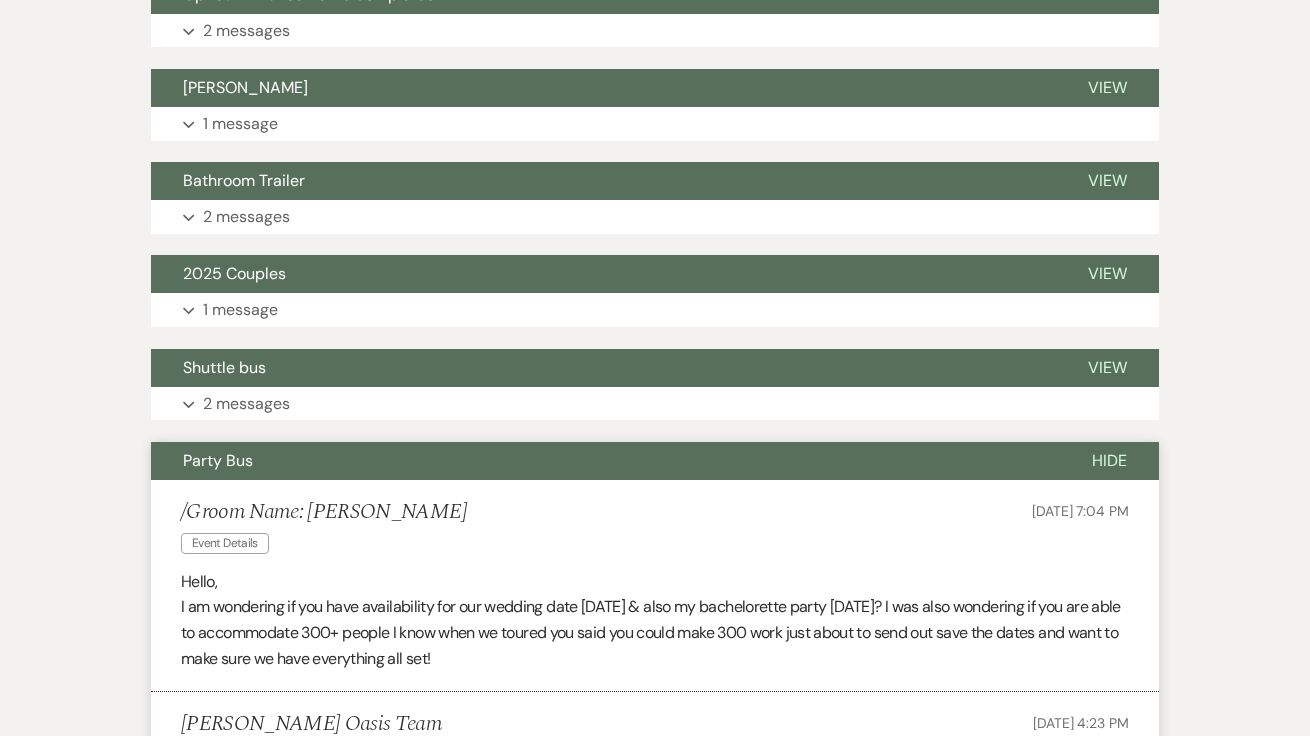 scroll, scrollTop: 2408, scrollLeft: 0, axis: vertical 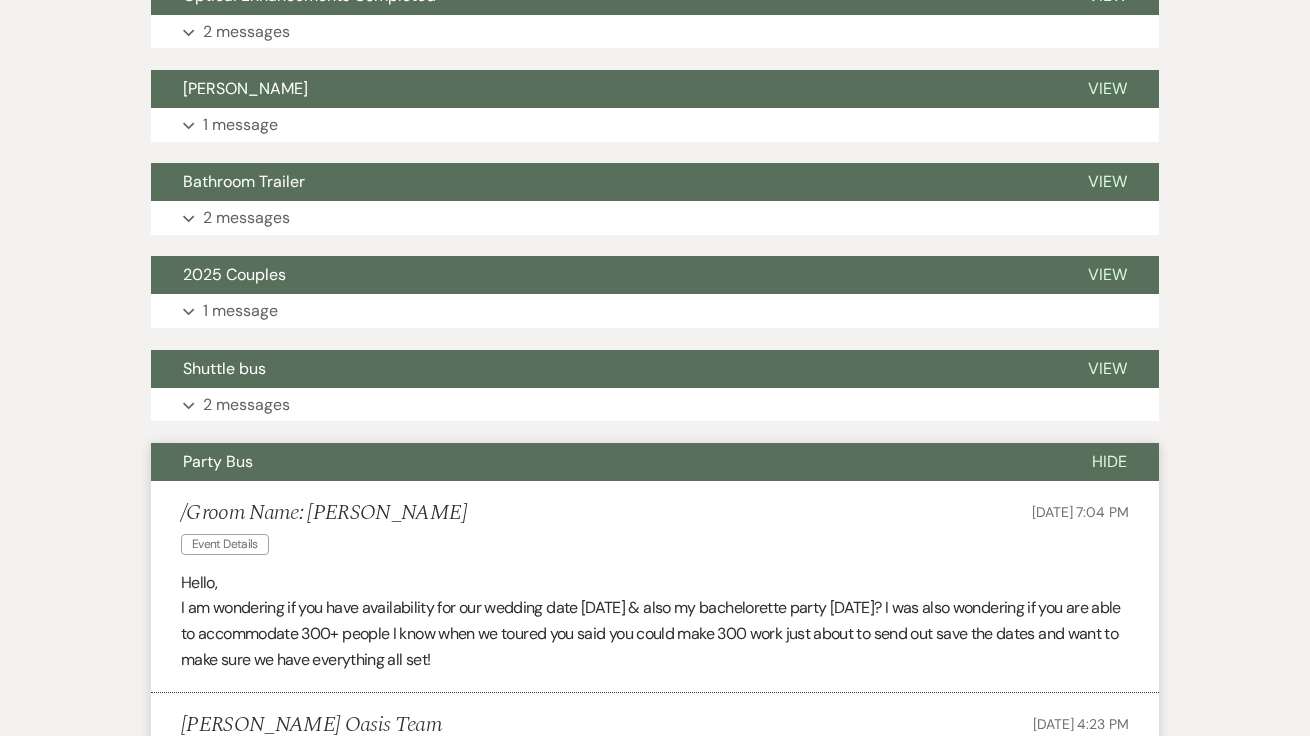 click on "Party Bus" at bounding box center (605, 462) 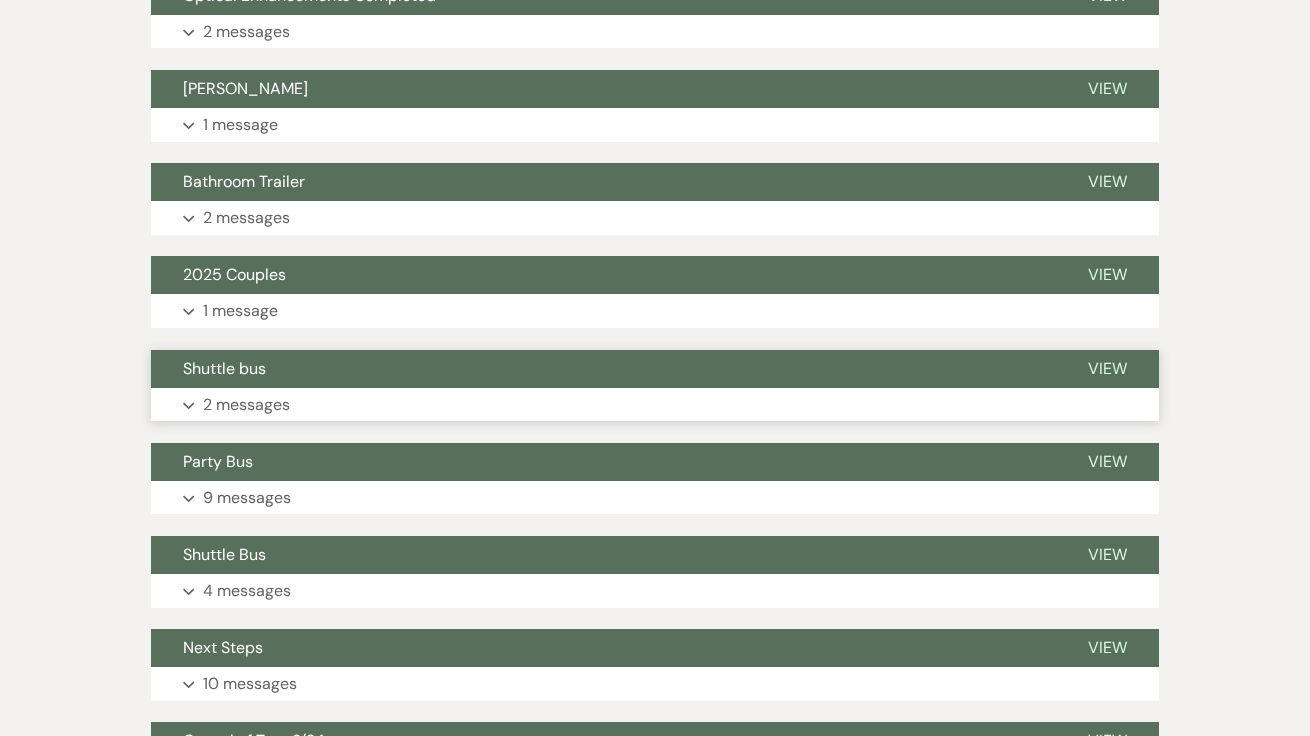 click on "Shuttle bus" at bounding box center (224, 368) 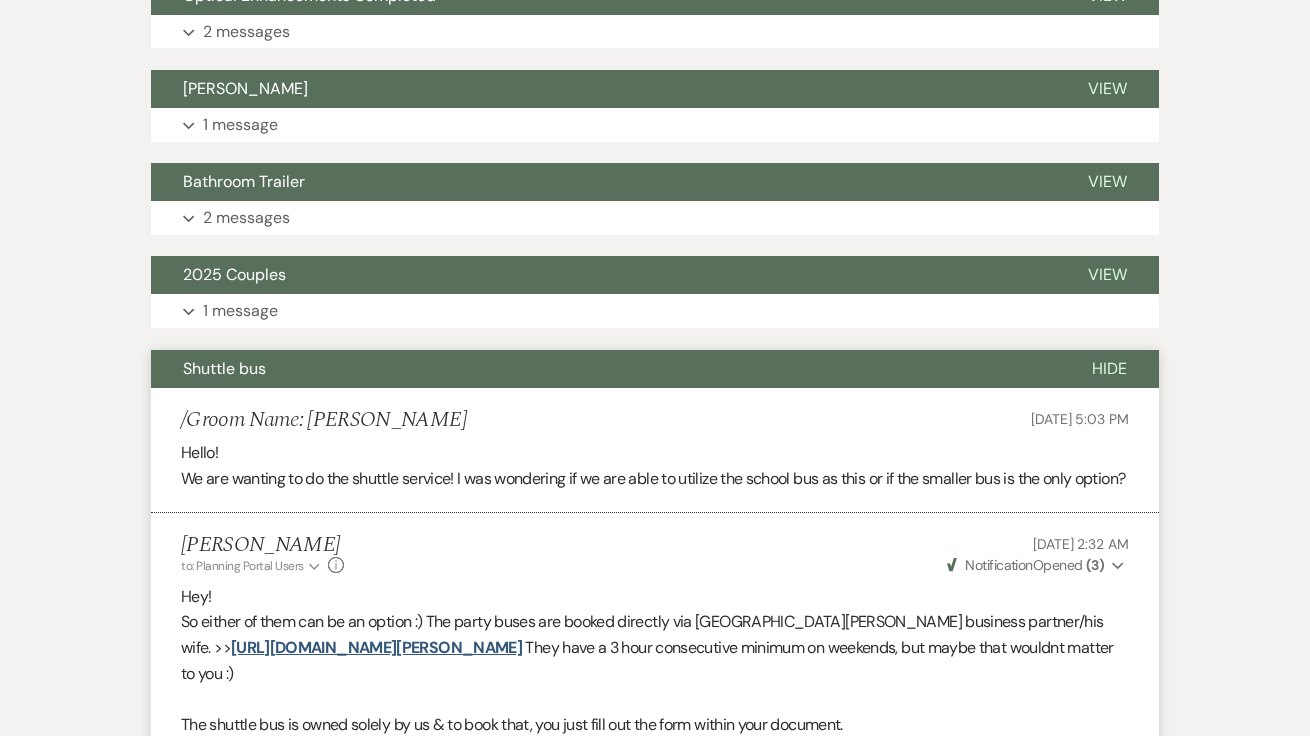 drag, startPoint x: 588, startPoint y: 493, endPoint x: 834, endPoint y: 524, distance: 247.94556 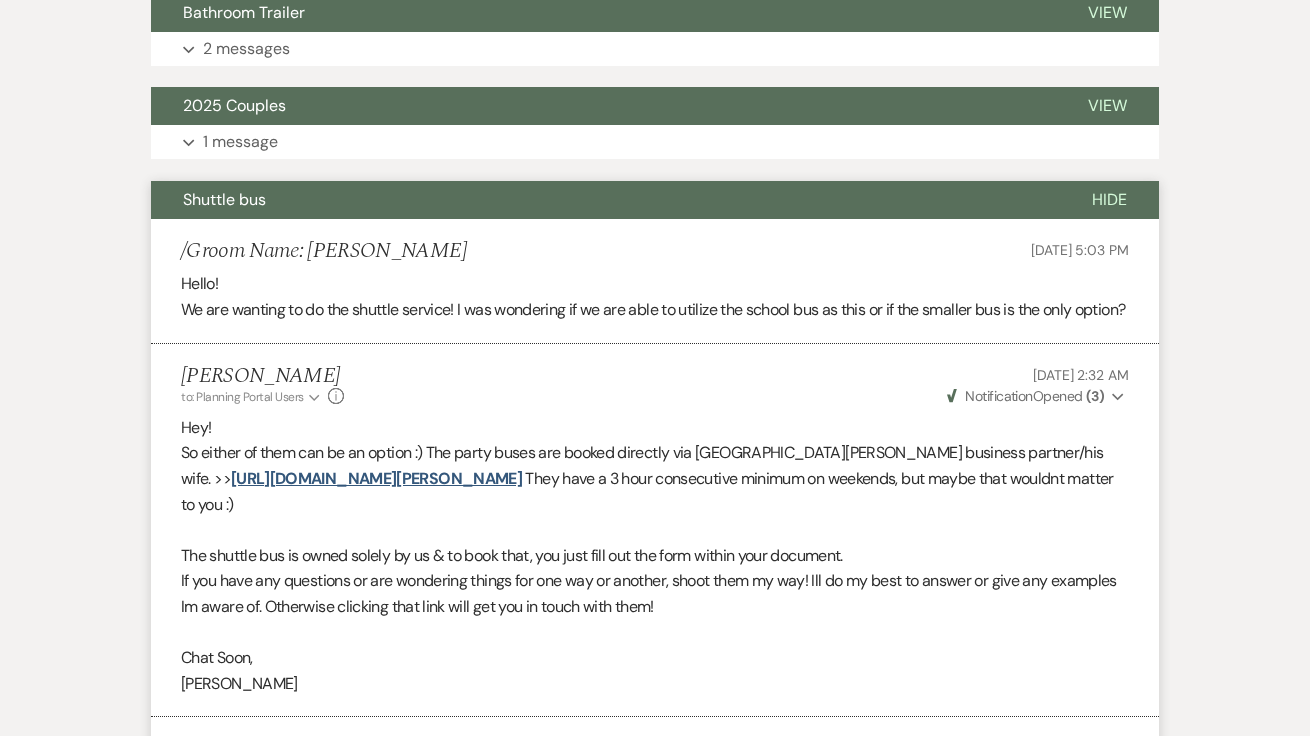 scroll, scrollTop: 2570, scrollLeft: 0, axis: vertical 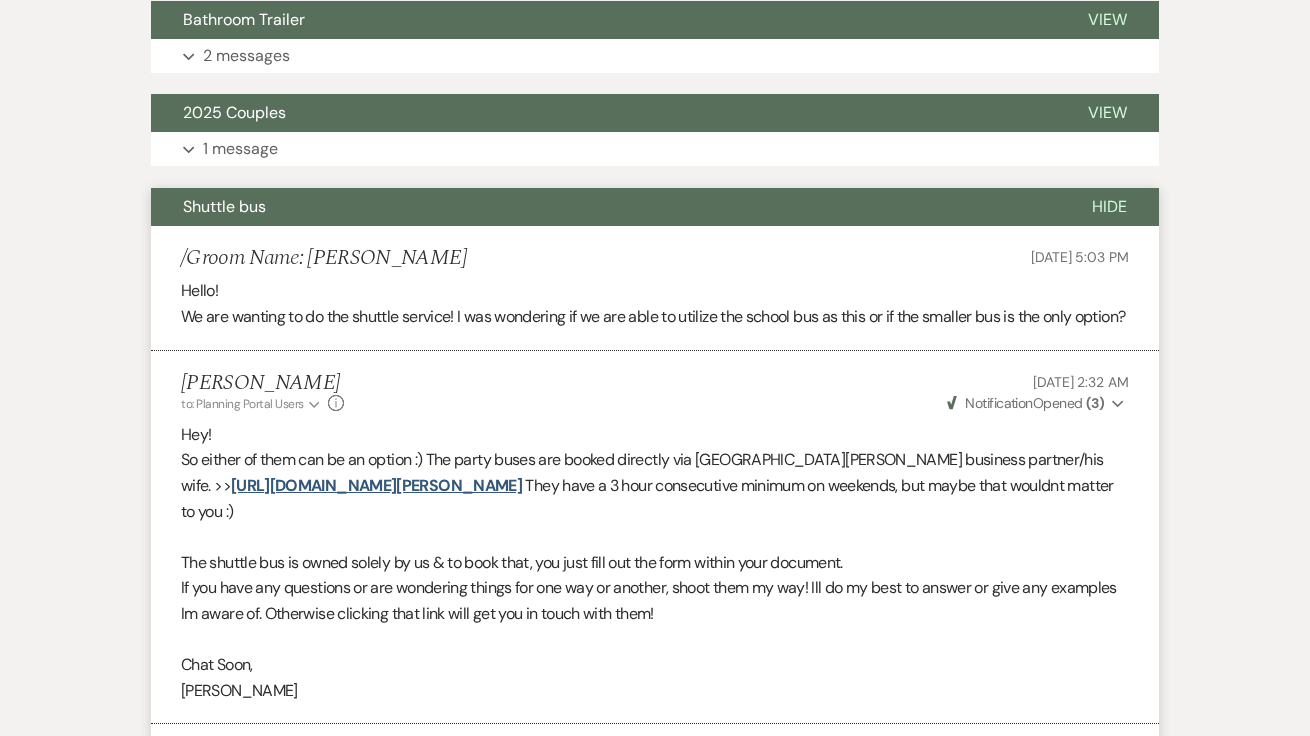 click on "Shuttle bus" at bounding box center [224, 206] 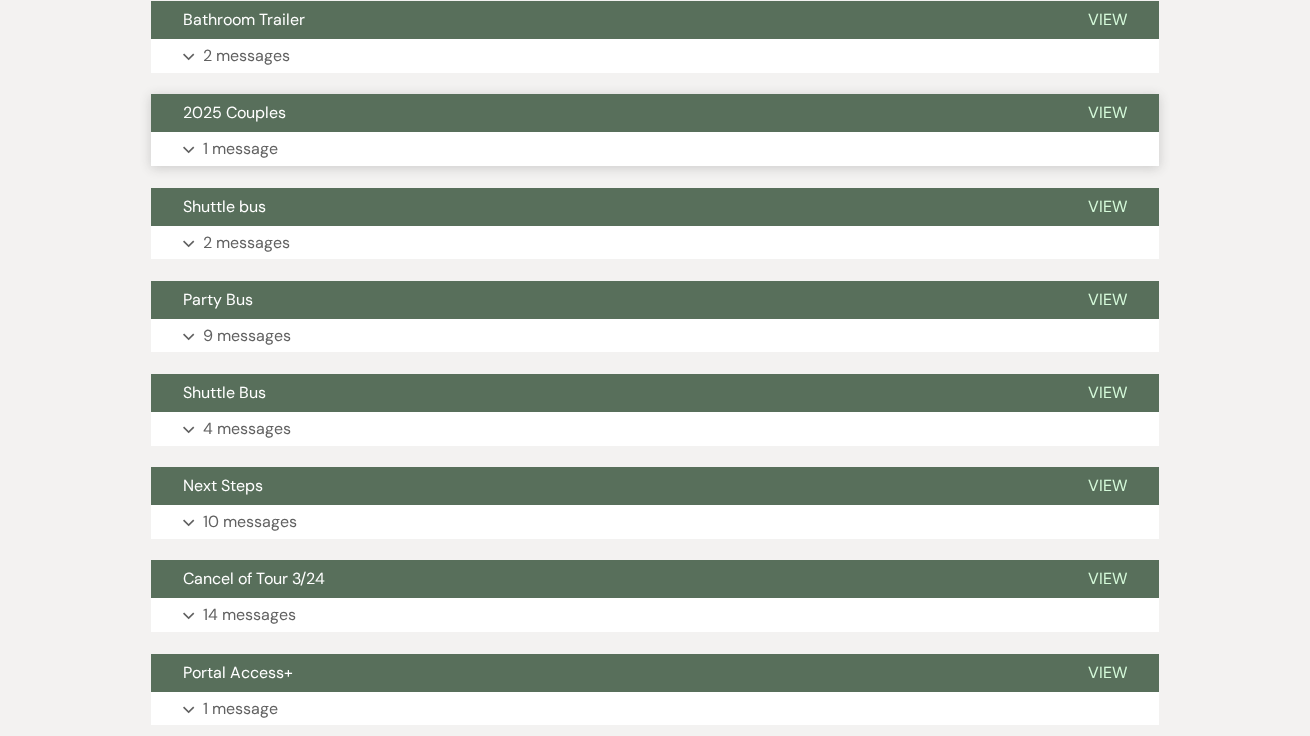 click on "2025 Couples" at bounding box center [603, 113] 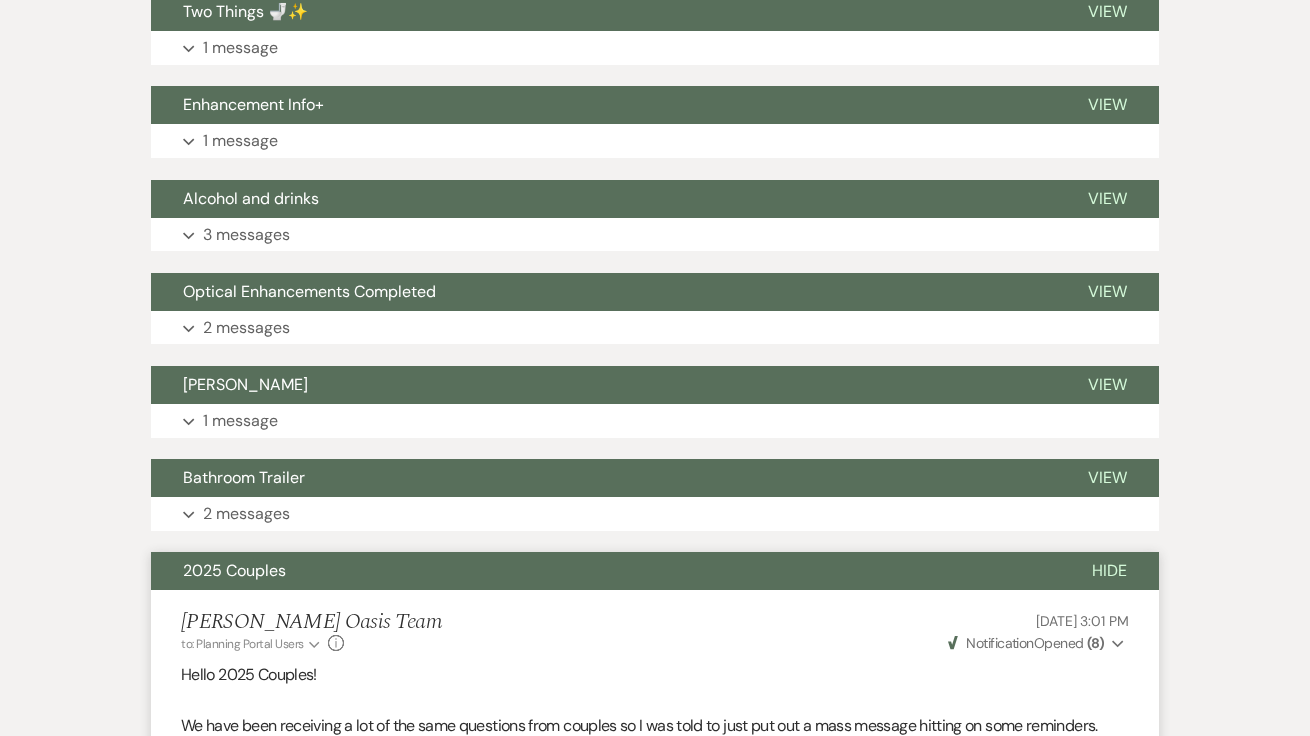 scroll, scrollTop: 2119, scrollLeft: 0, axis: vertical 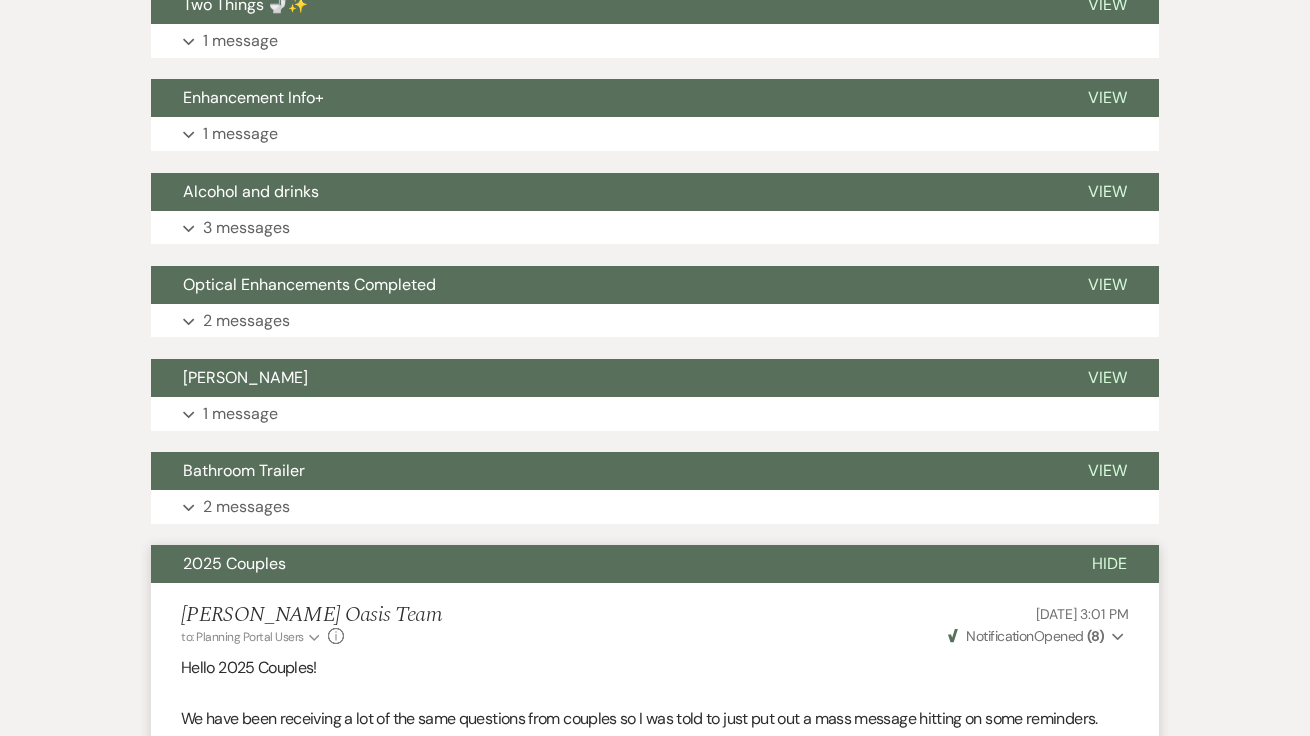 click on "2025 Couples" at bounding box center (234, 563) 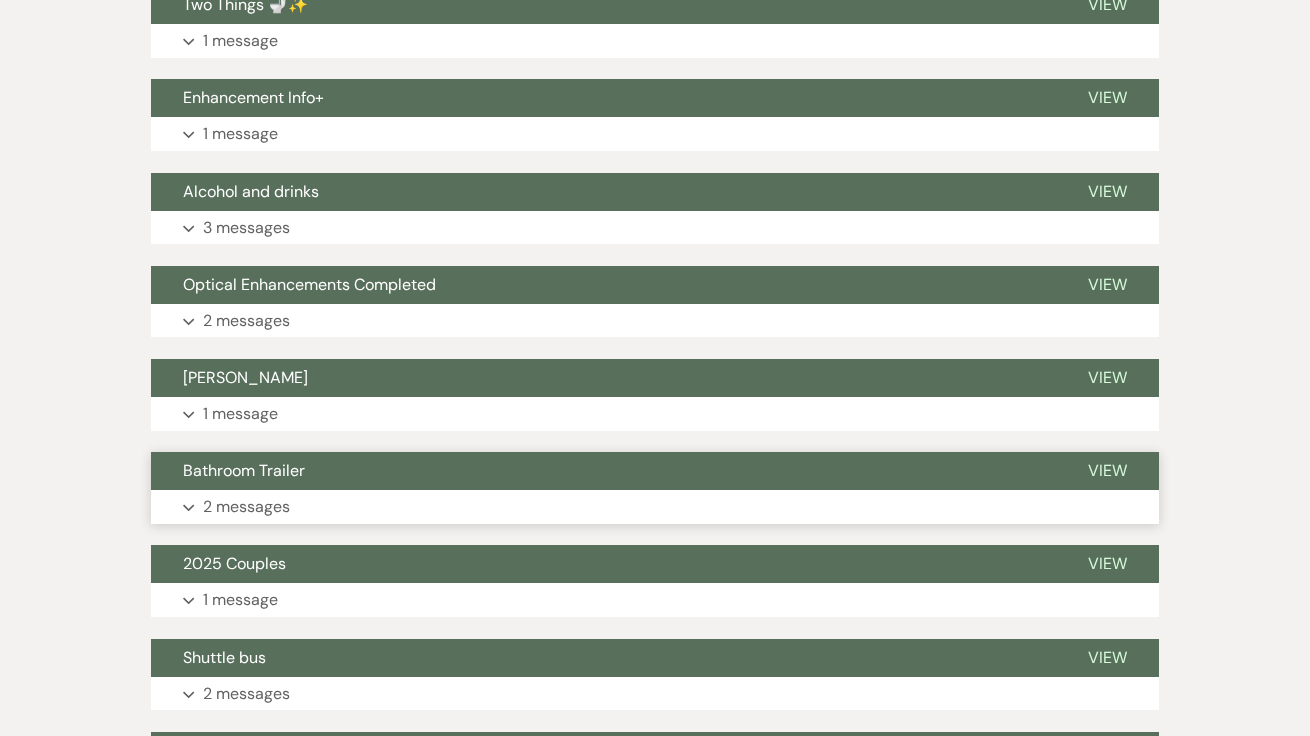 click on "Bathroom Trailer" at bounding box center (244, 470) 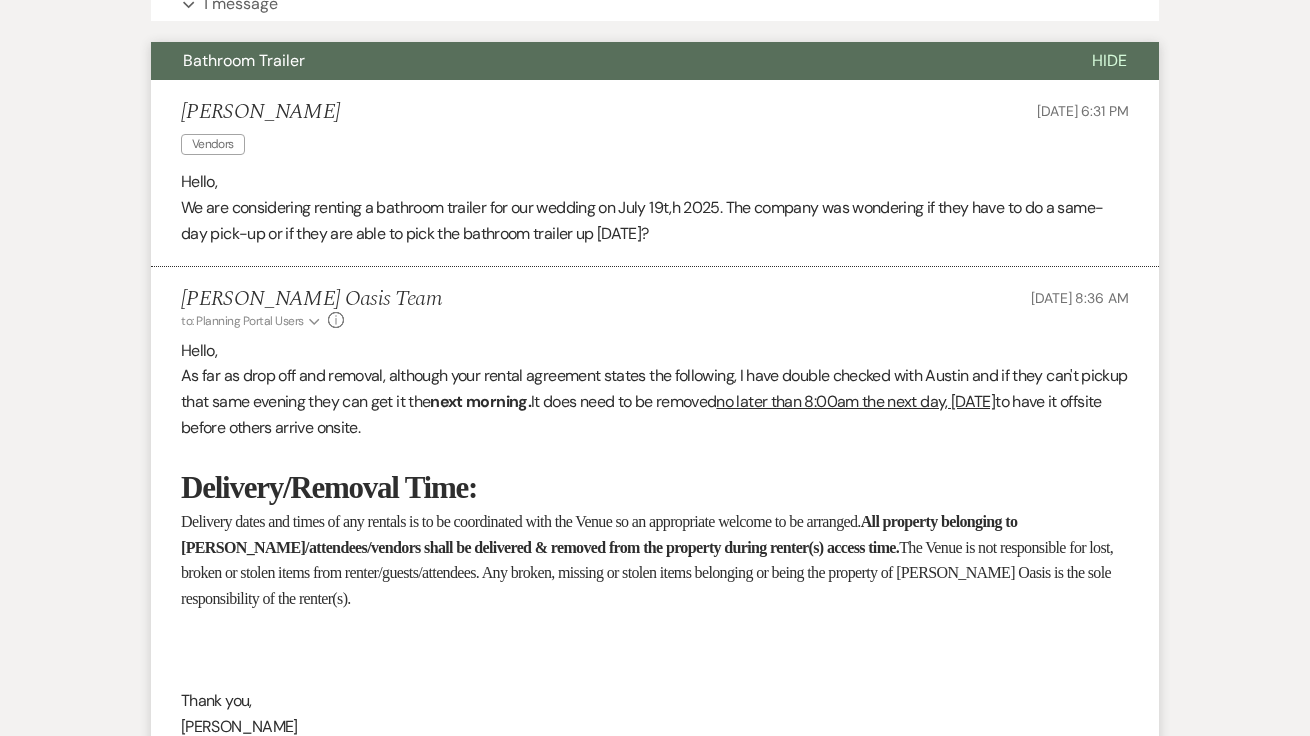 scroll, scrollTop: 2462, scrollLeft: 0, axis: vertical 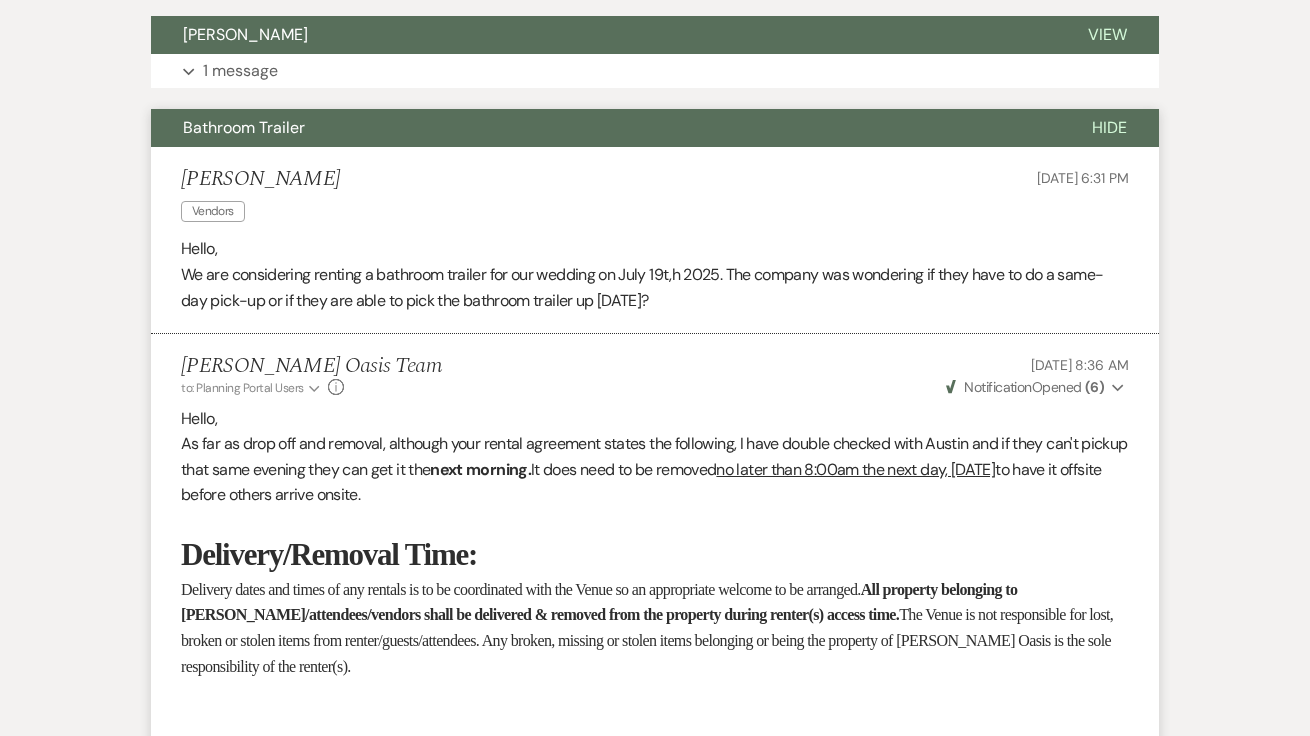 click on "Bathroom Trailer" at bounding box center (244, 127) 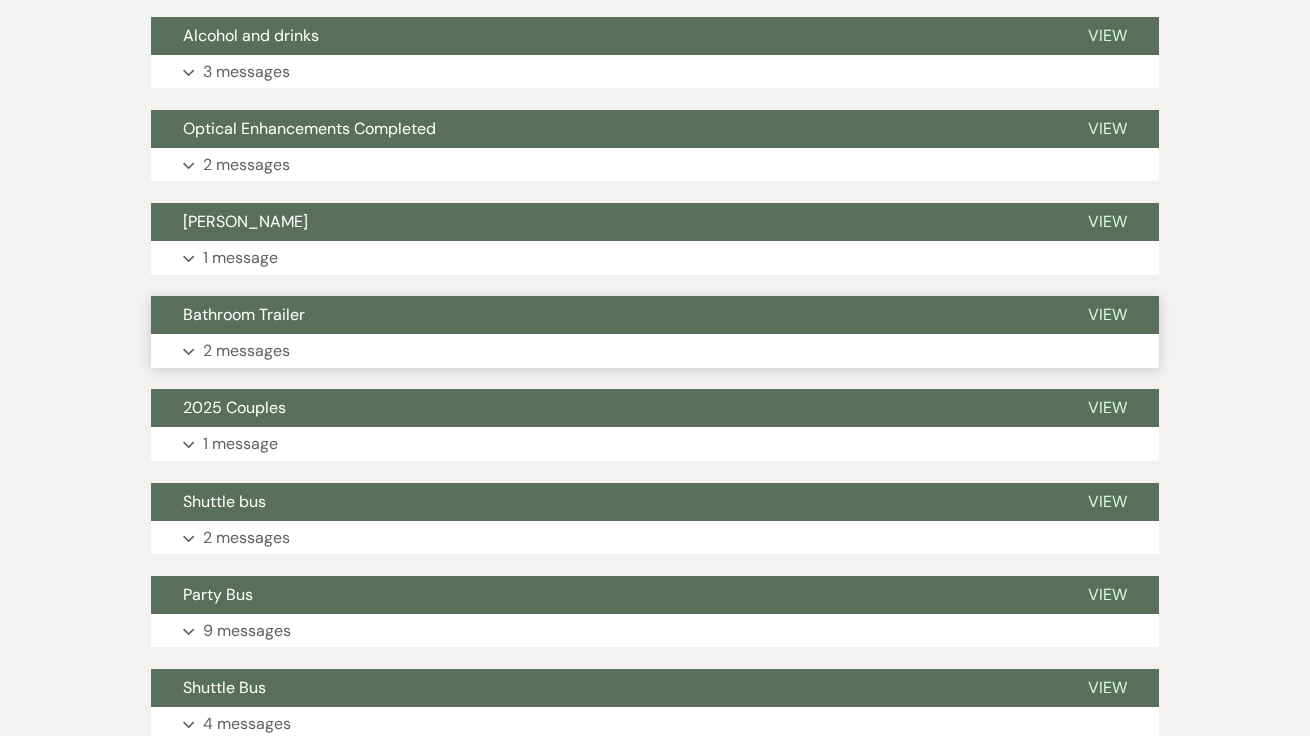 scroll, scrollTop: 2276, scrollLeft: 0, axis: vertical 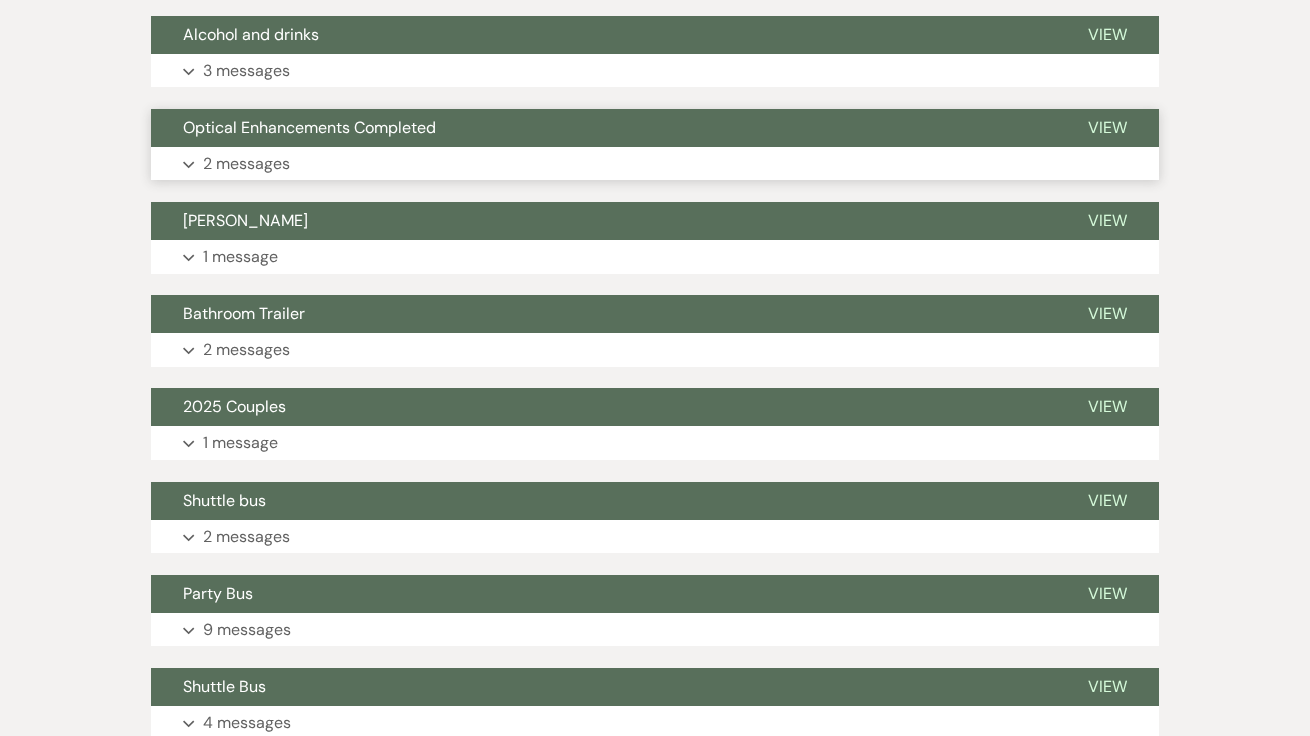 click on "Optical Enhancements Completed" at bounding box center [309, 127] 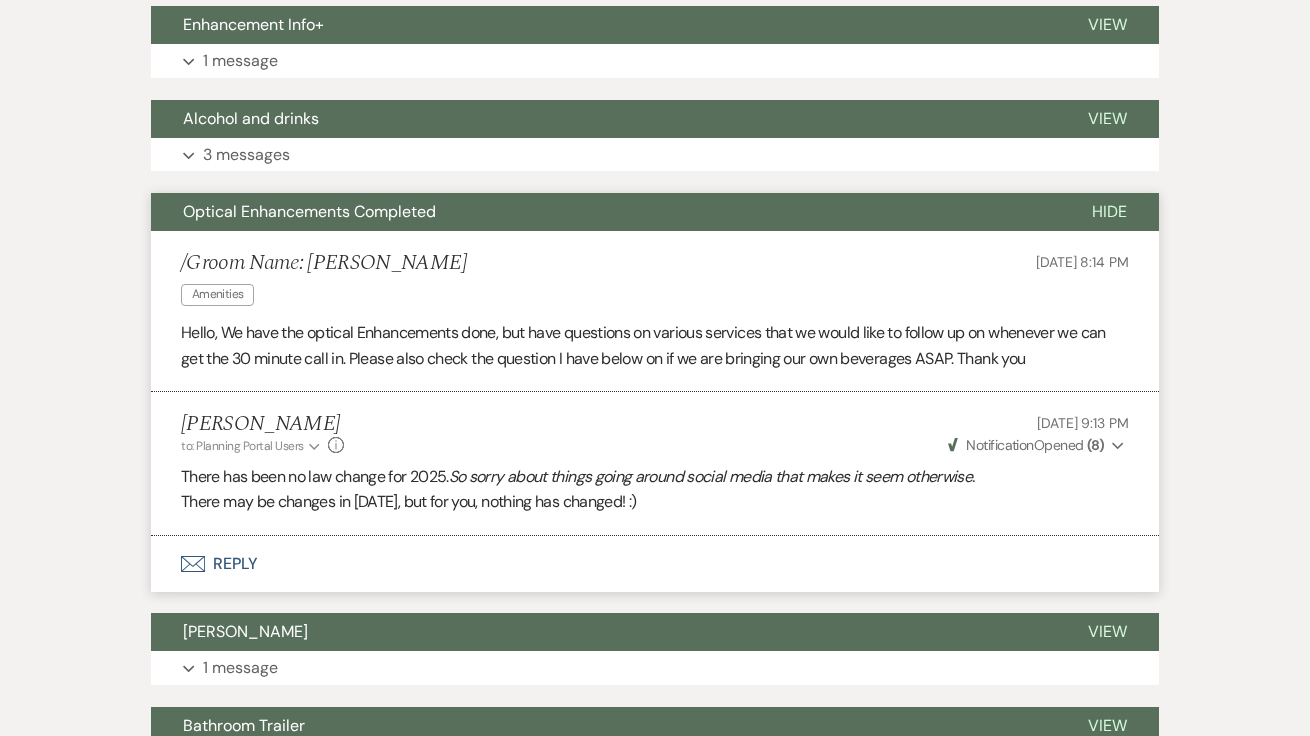 scroll, scrollTop: 2189, scrollLeft: 0, axis: vertical 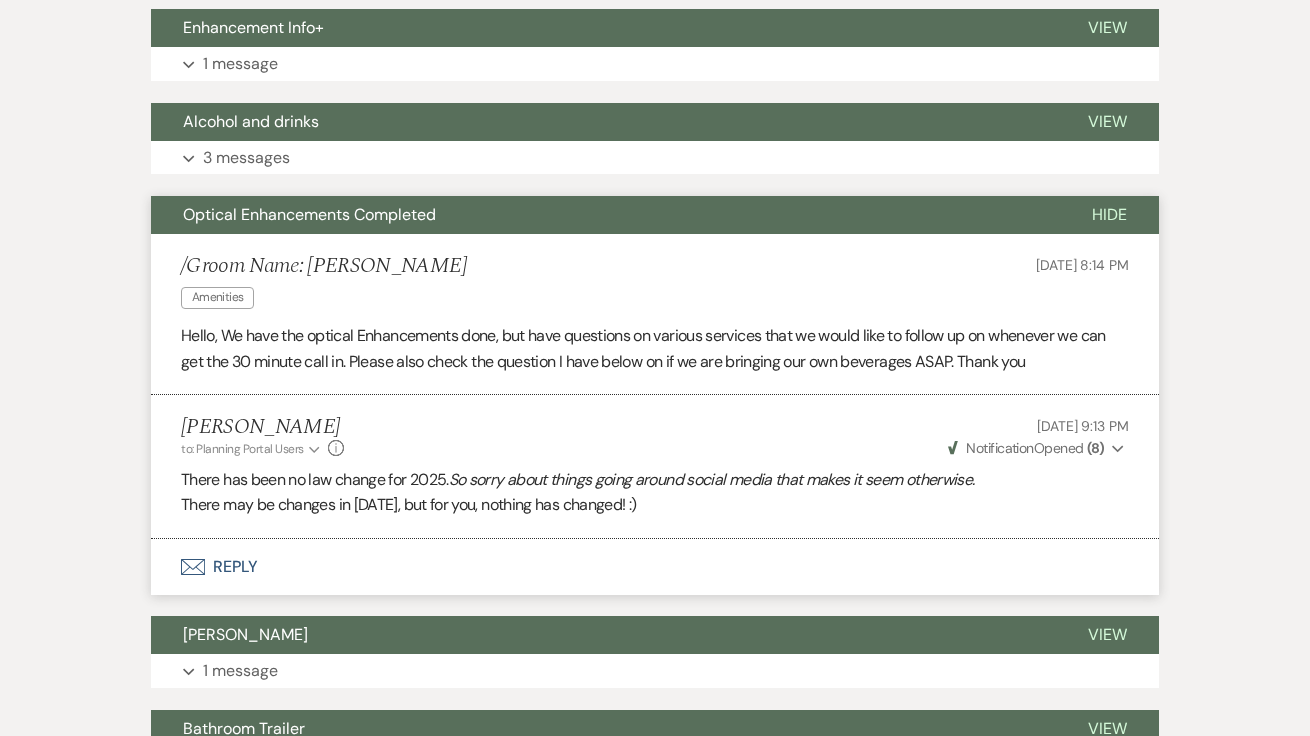 click on "Optical Enhancements Completed" at bounding box center [605, 215] 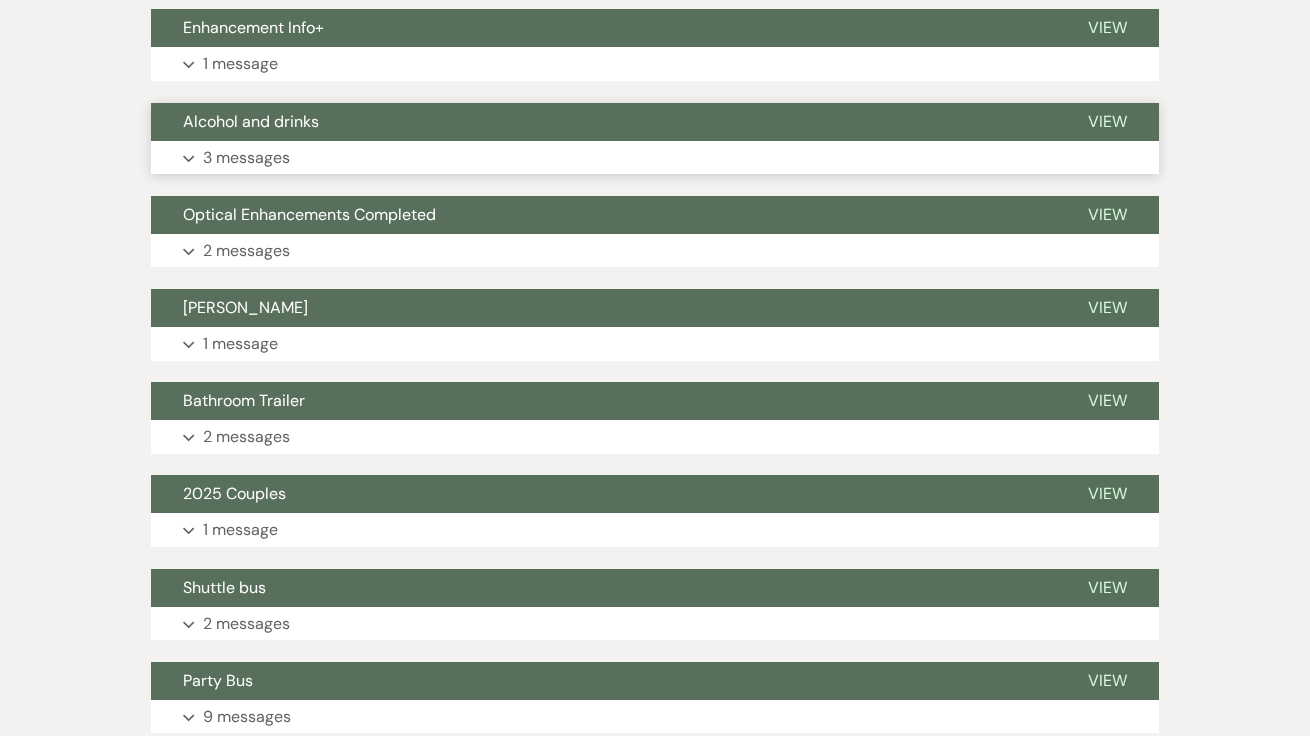 click on "Alcohol and drinks" at bounding box center [603, 122] 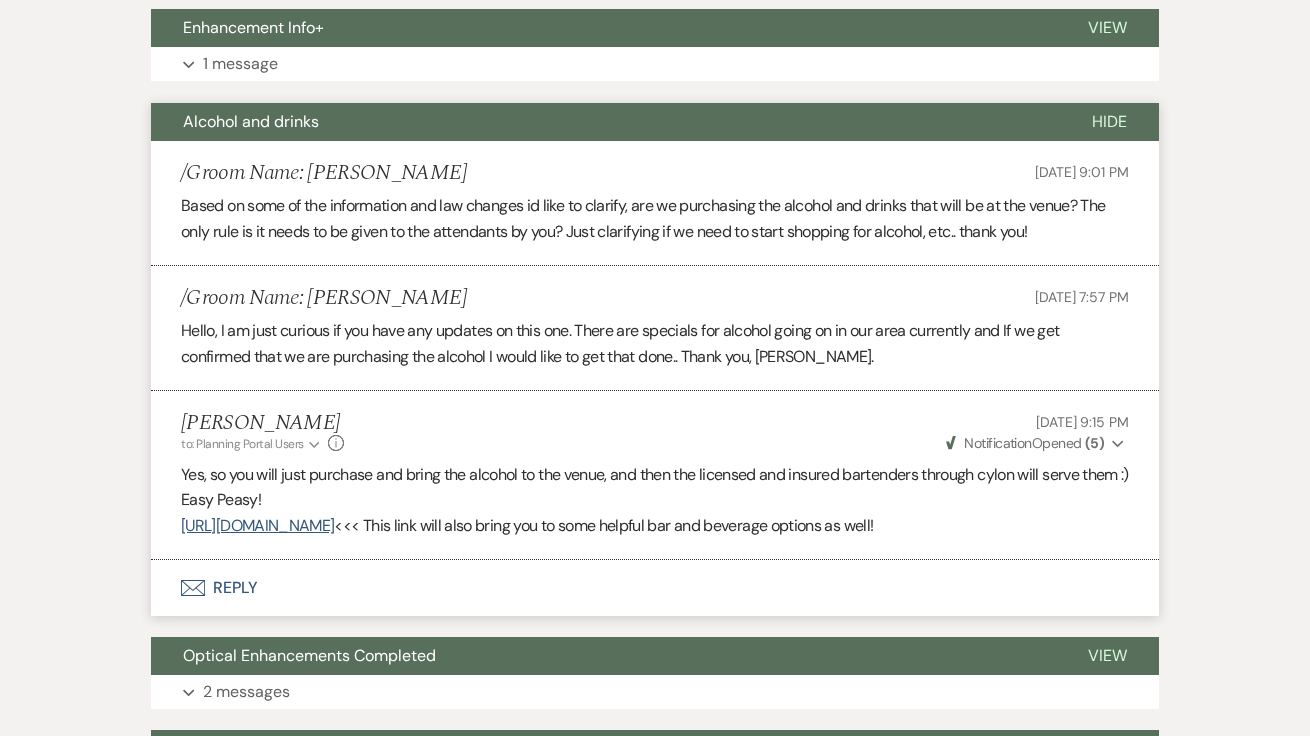 click on "Alcohol and drinks" at bounding box center [605, 122] 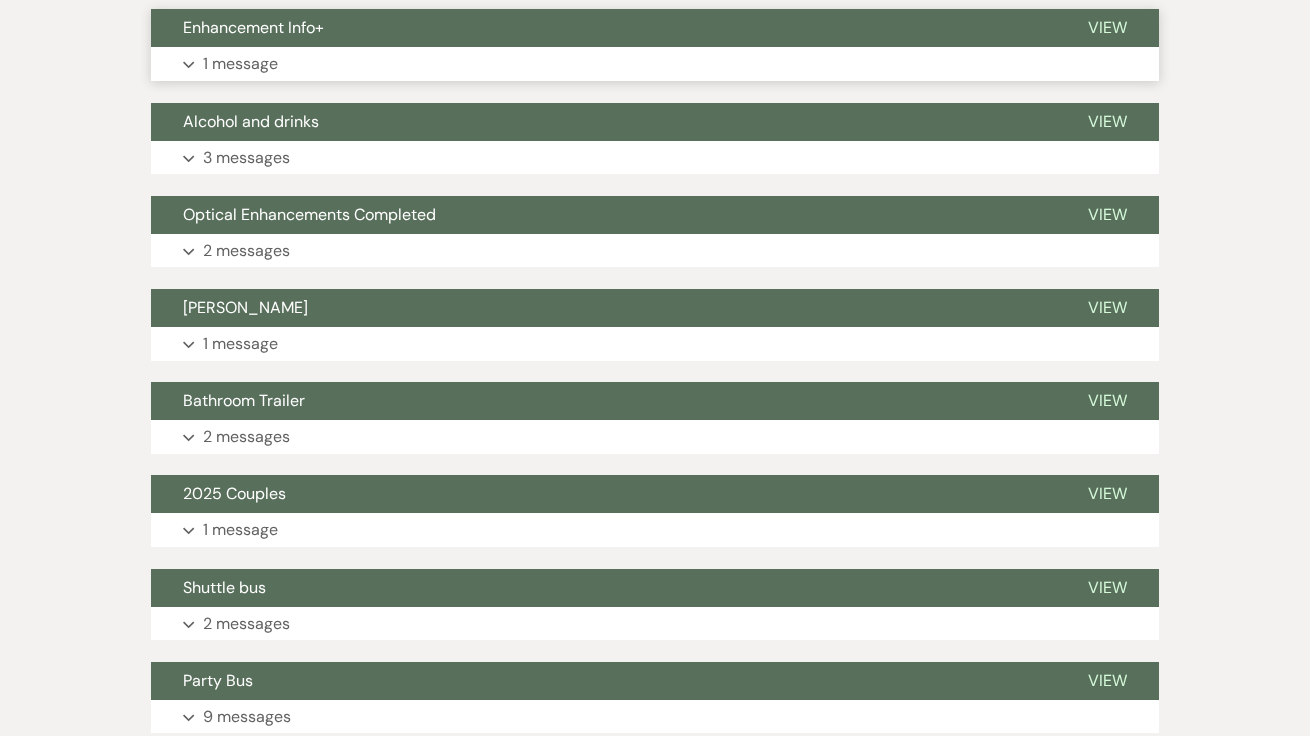 click on "Enhancement Info+" at bounding box center (603, 28) 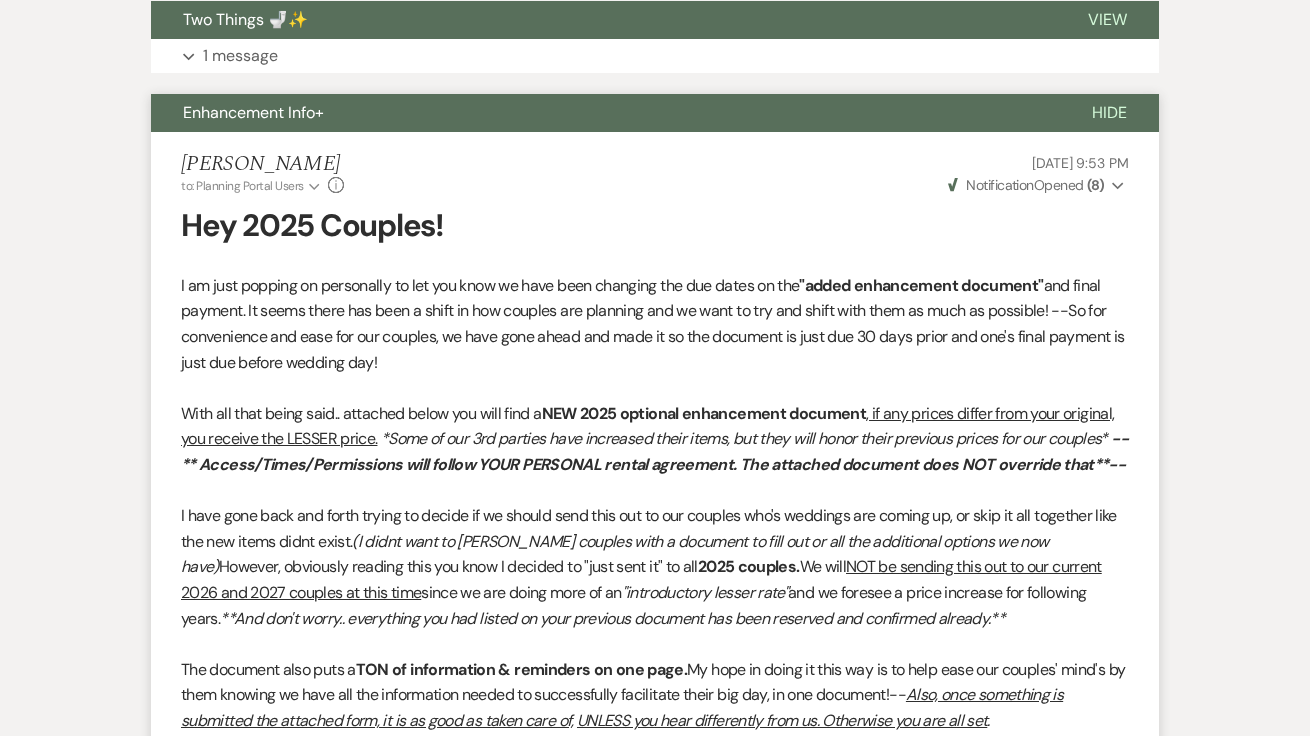 click on "Enhancement Info+" at bounding box center (605, 113) 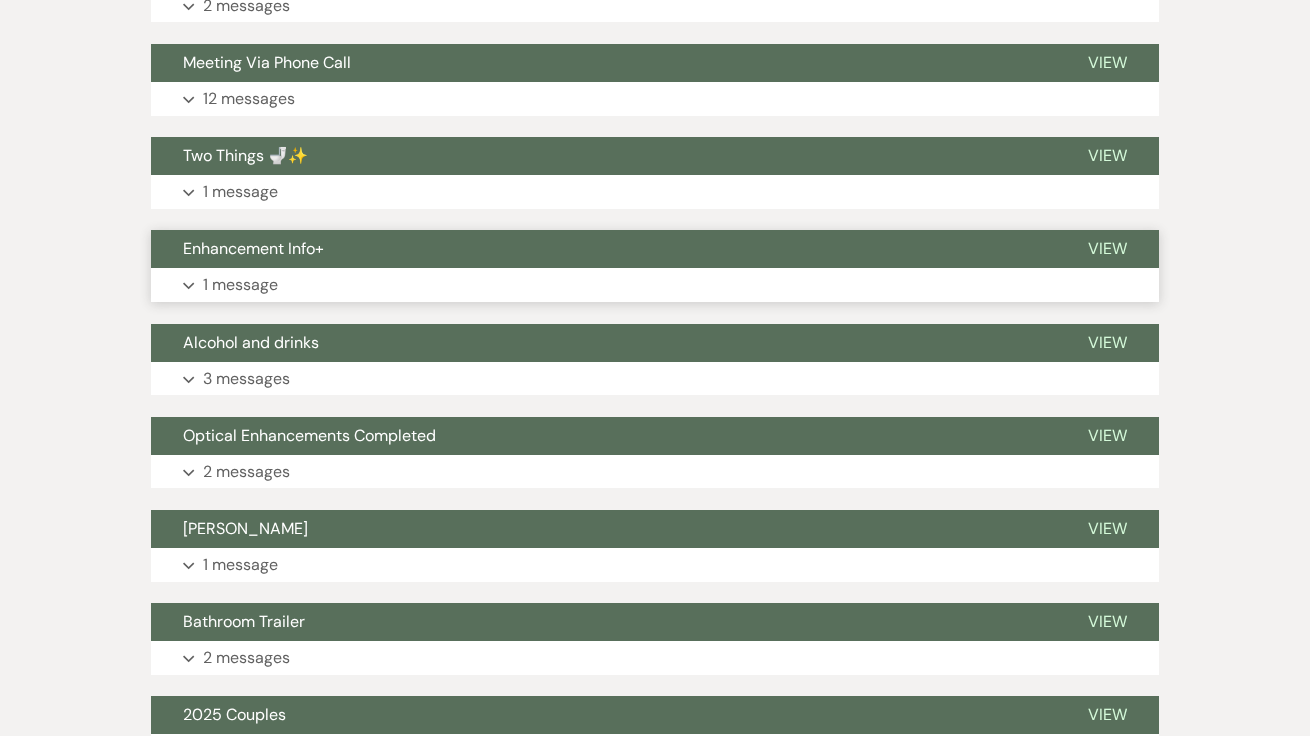 scroll, scrollTop: 1960, scrollLeft: 0, axis: vertical 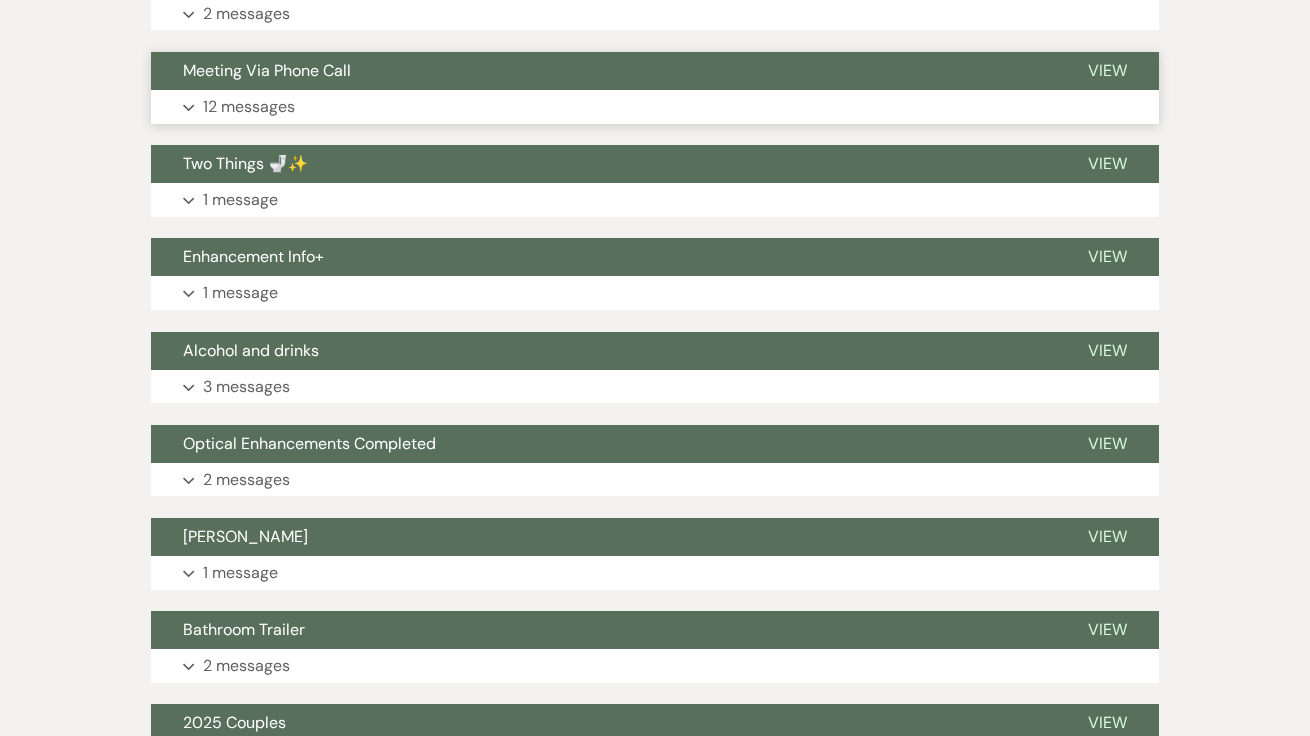 click on "Meeting Via Phone Call" at bounding box center [603, 71] 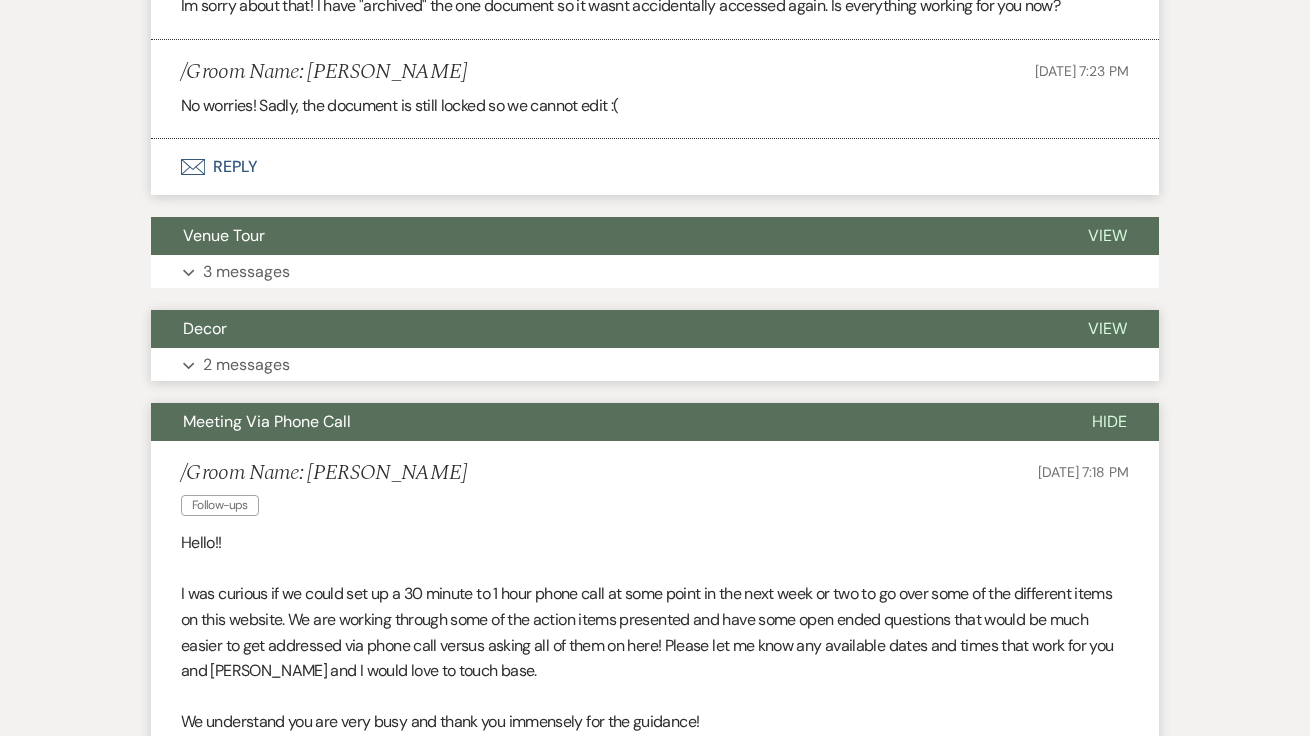 scroll, scrollTop: 1604, scrollLeft: 0, axis: vertical 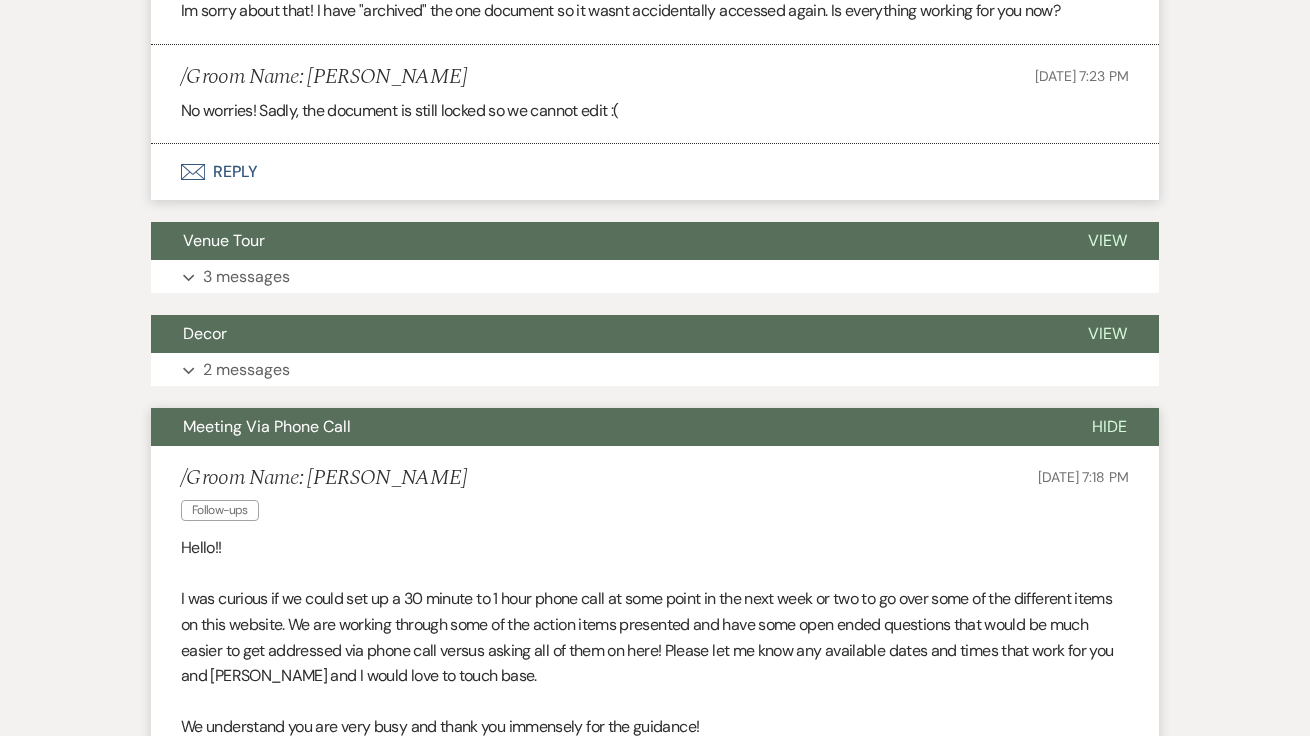 click on "Meeting Via Phone Call" at bounding box center (267, 426) 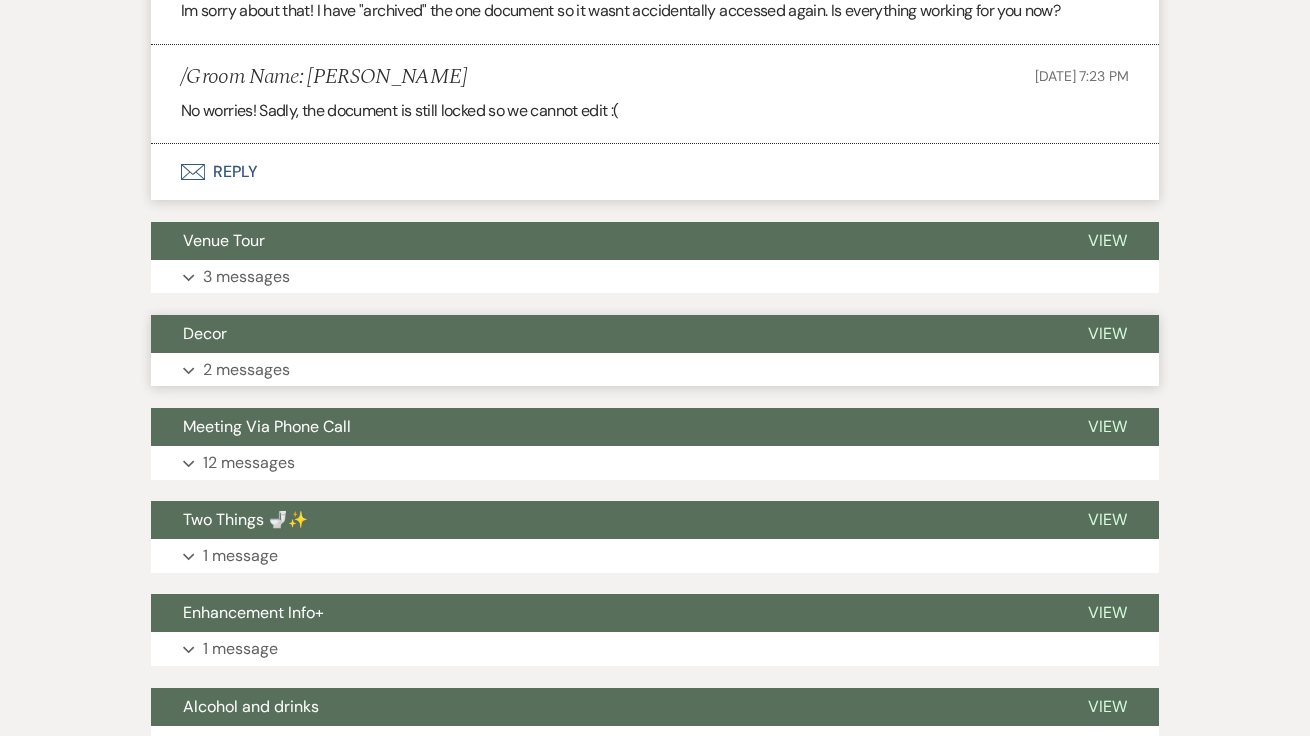 click on "Decor" at bounding box center [603, 334] 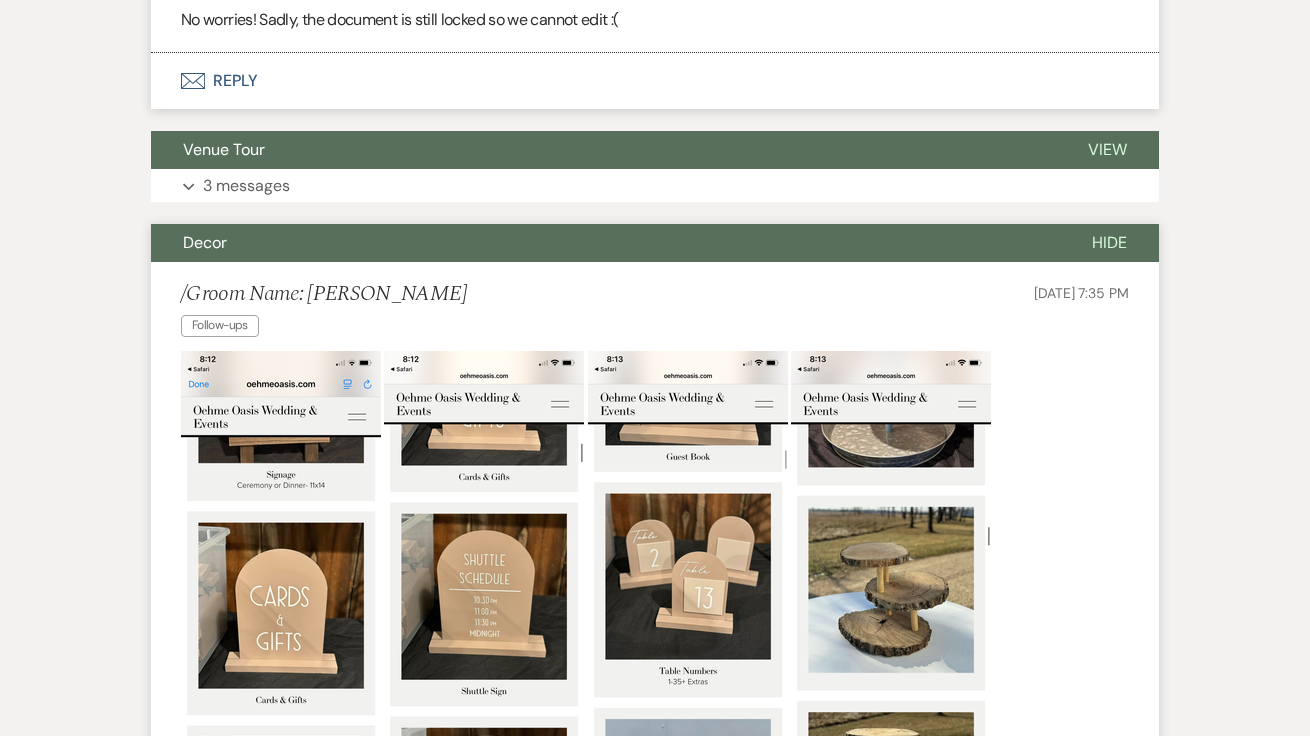 scroll, scrollTop: 1543, scrollLeft: 0, axis: vertical 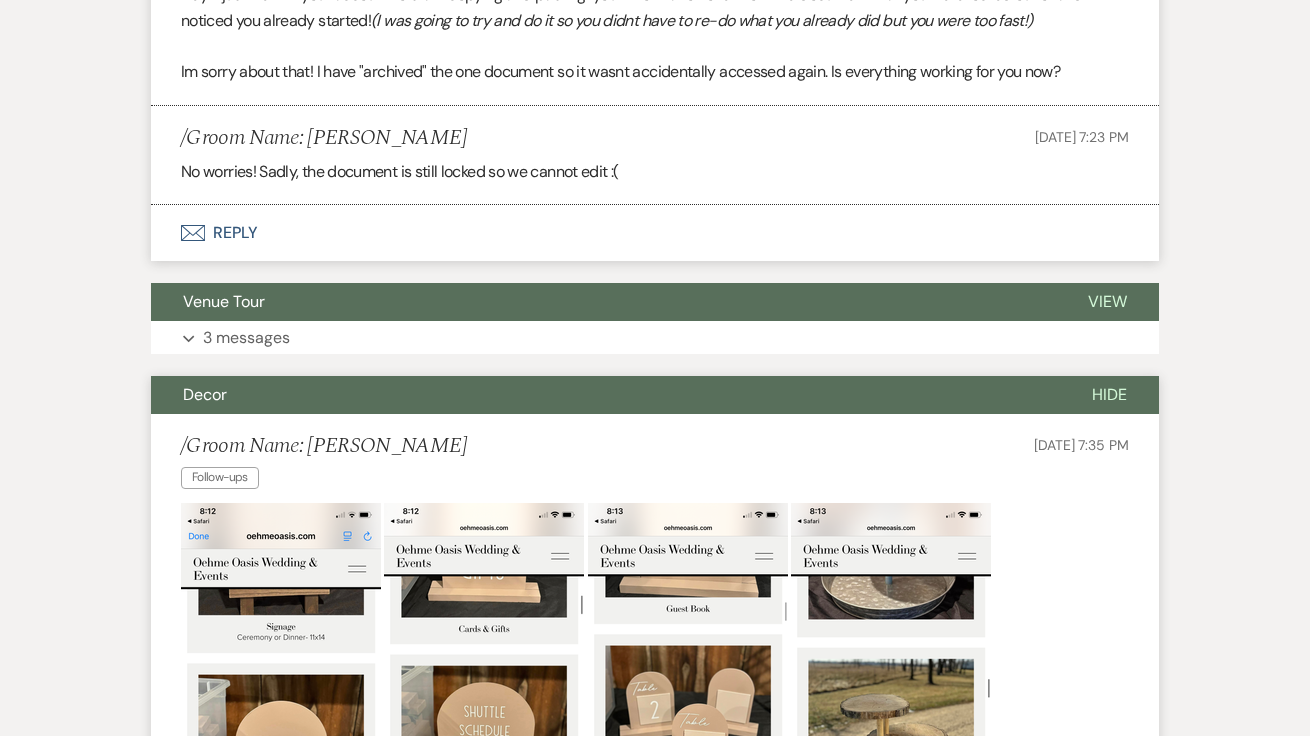 click on "Event Messages   Log Log Message +  New Message Communicate with  clients  by clicking "New Message" or replying to an existing message thread. Filter by topics... Use this DOCUMENT :) View Expand 14 messages Beer/Alcohol Menu View Expand 4 messages Wedding Timeline  Hide /Groom Name: Kalianna Brahs Jul 08, 2025, 1:59 PM Hi :) I am sending over our wedding timeline to stay on the same page! Let me know if you have any questions or concerns with it!! Attach File Event Timeline    Ronelle Oehme to: Planning Portal Users Expand Info Jul 09, 2025, 11:38 PM Weven Check Notification  Opened   ( 7 ) Expand Thank you for that!  I will get that printed & set out for the bartender.  People tend to go to them like they are supposed to know everything, so I try to set them up for that success haha.  Its almost your week! Envelope Reply Optical Enhancements  Hide /Groom Name: Kalianna Brahs Jun 29, 2025, 7:29 PM Hello, Ronelle Oehme to: Planning Portal Users Expand Info Jun 30, 2025, 1:56 PM Weven Check Notification    (" at bounding box center [655, 1150] 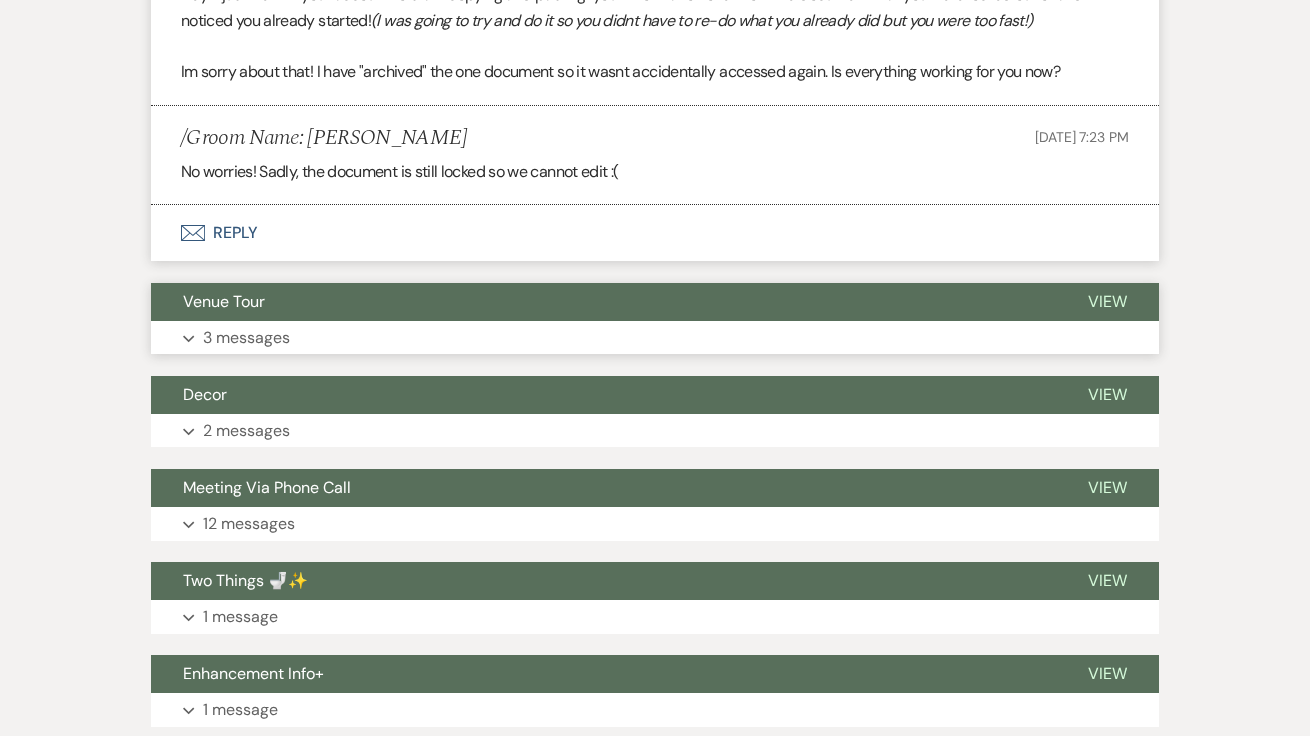 click on "Expand 3 messages" at bounding box center (655, 338) 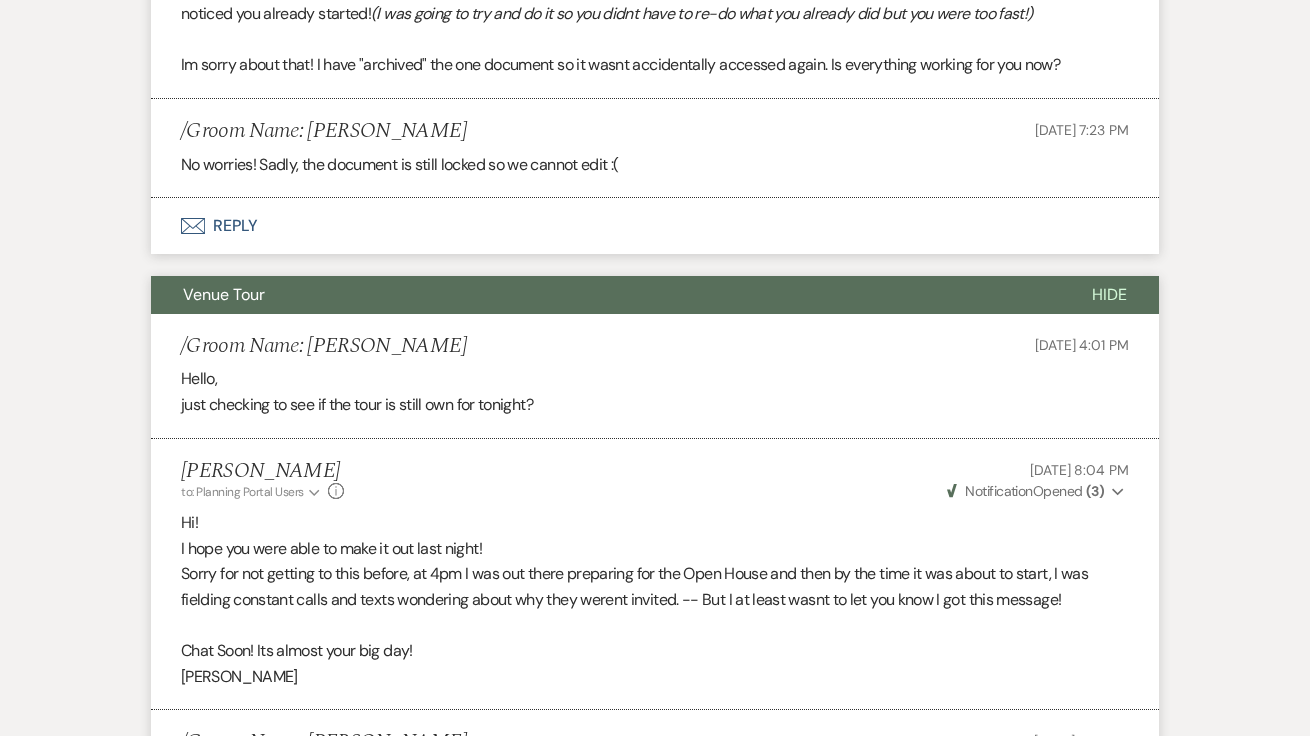scroll, scrollTop: 1530, scrollLeft: 0, axis: vertical 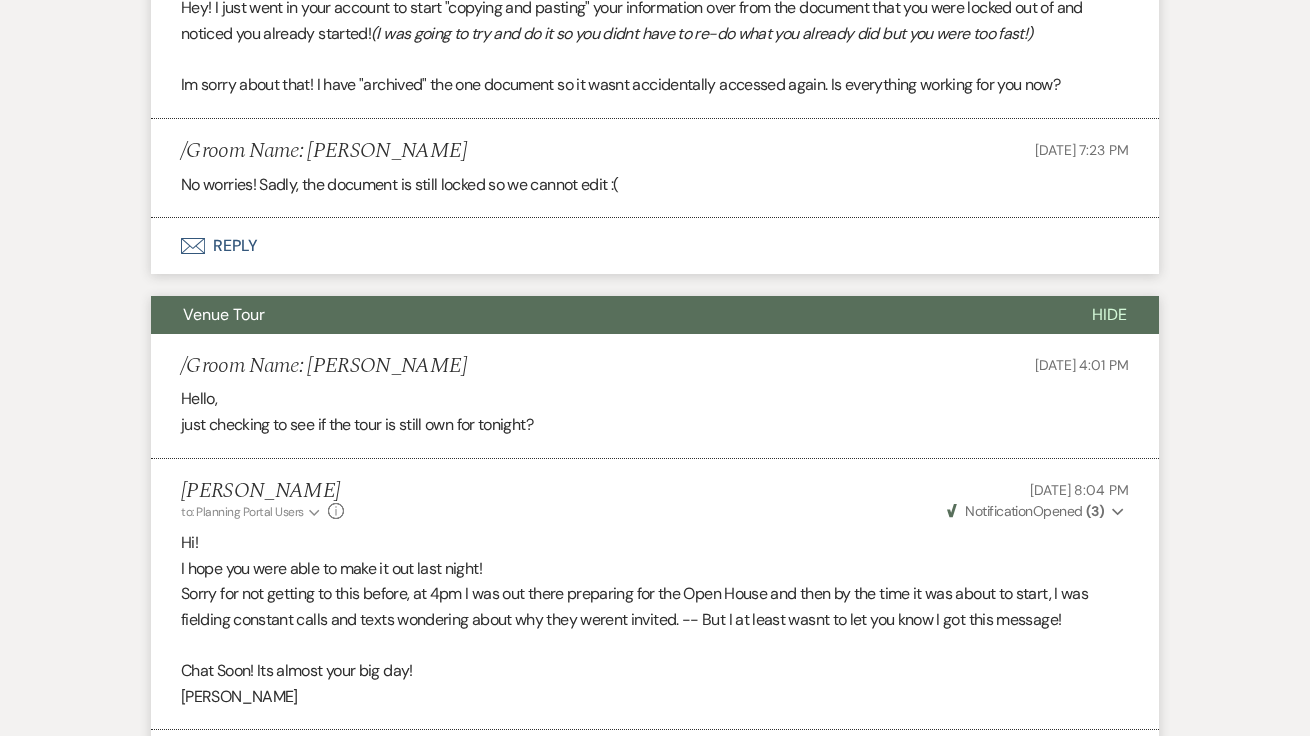 click on "Venue Tour" at bounding box center [605, 315] 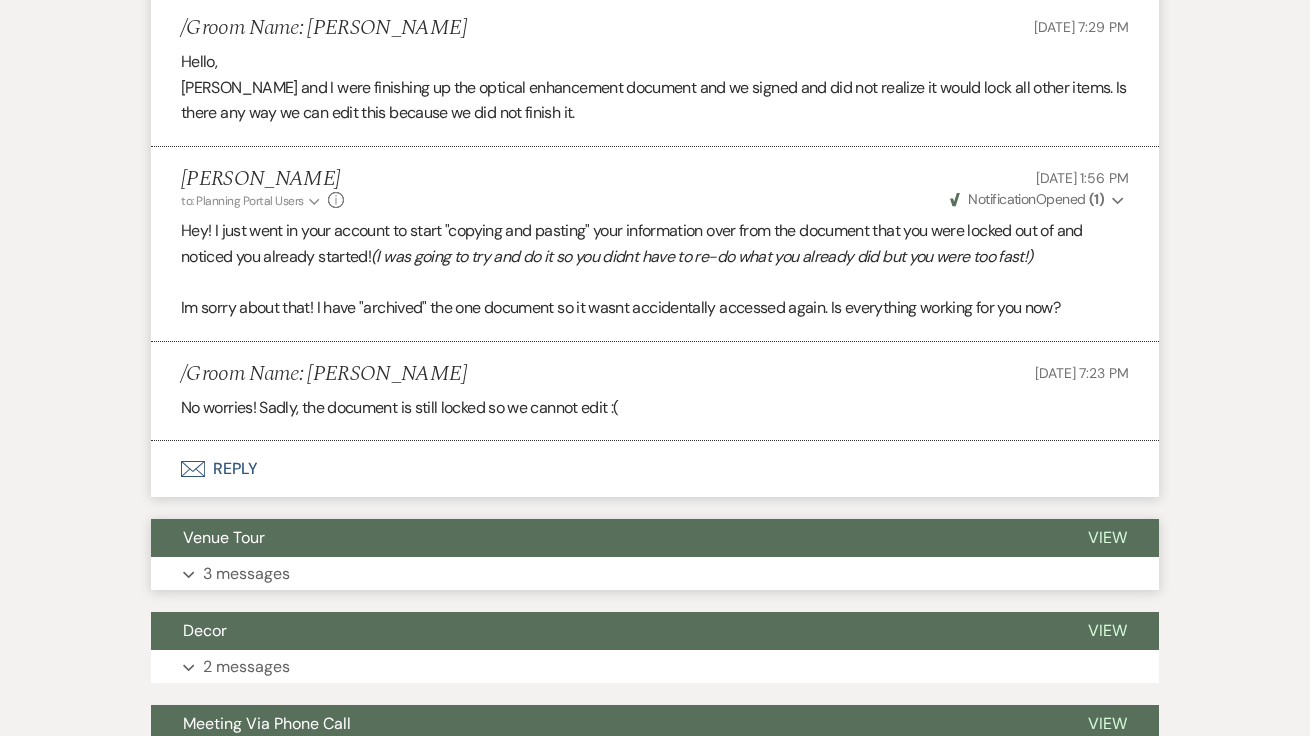 scroll, scrollTop: 1160, scrollLeft: 0, axis: vertical 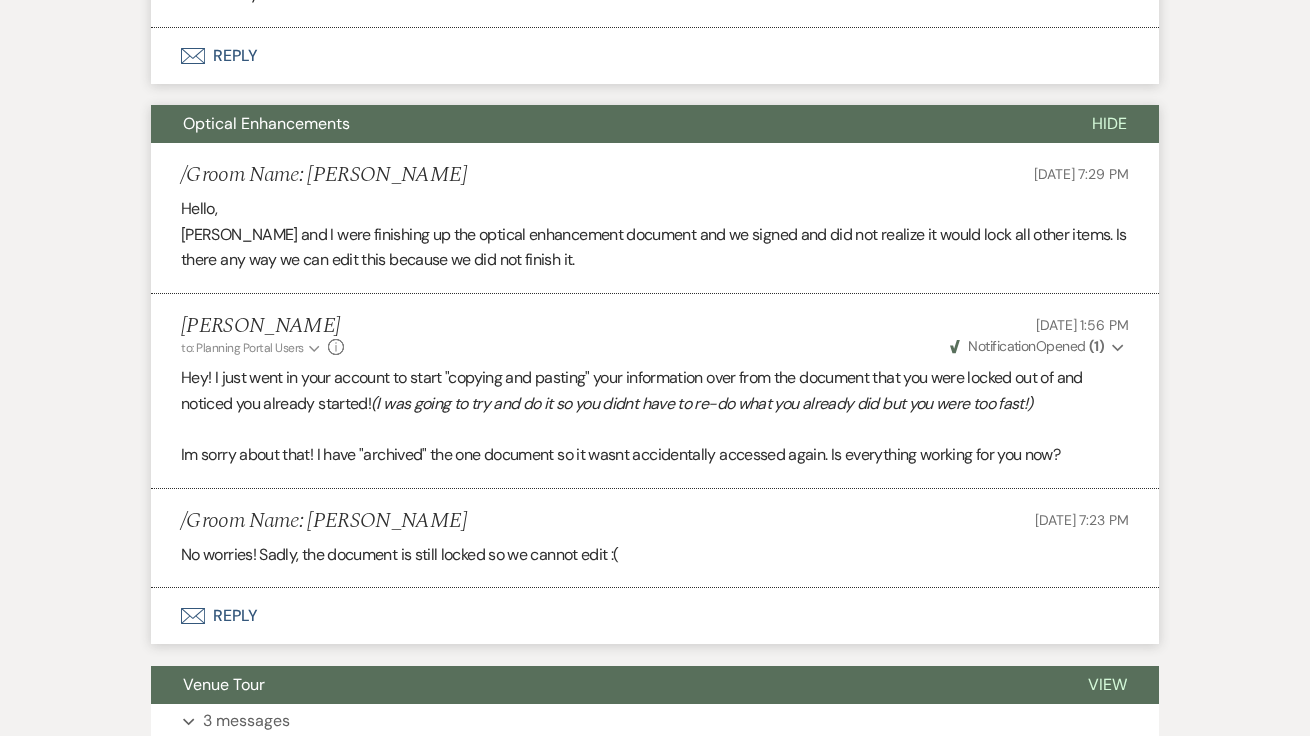 click on "Optical Enhancements" at bounding box center (266, 123) 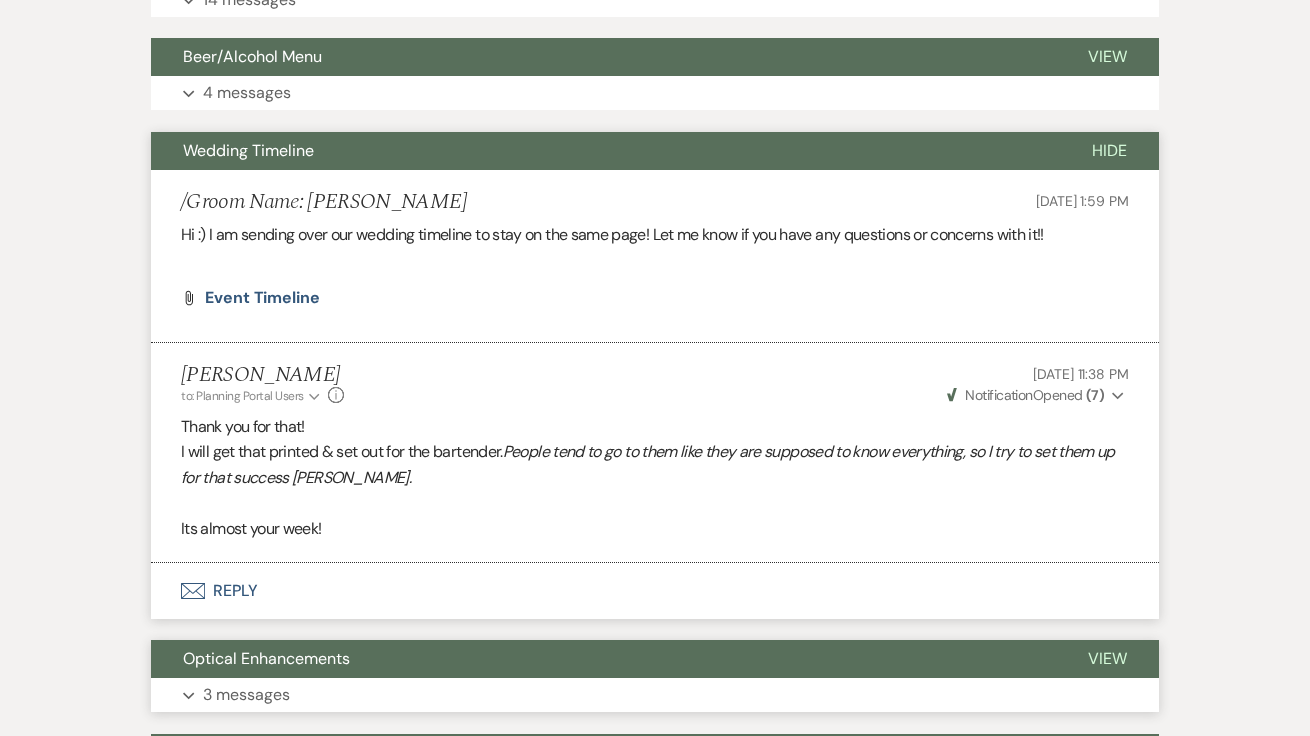 scroll, scrollTop: 542, scrollLeft: 0, axis: vertical 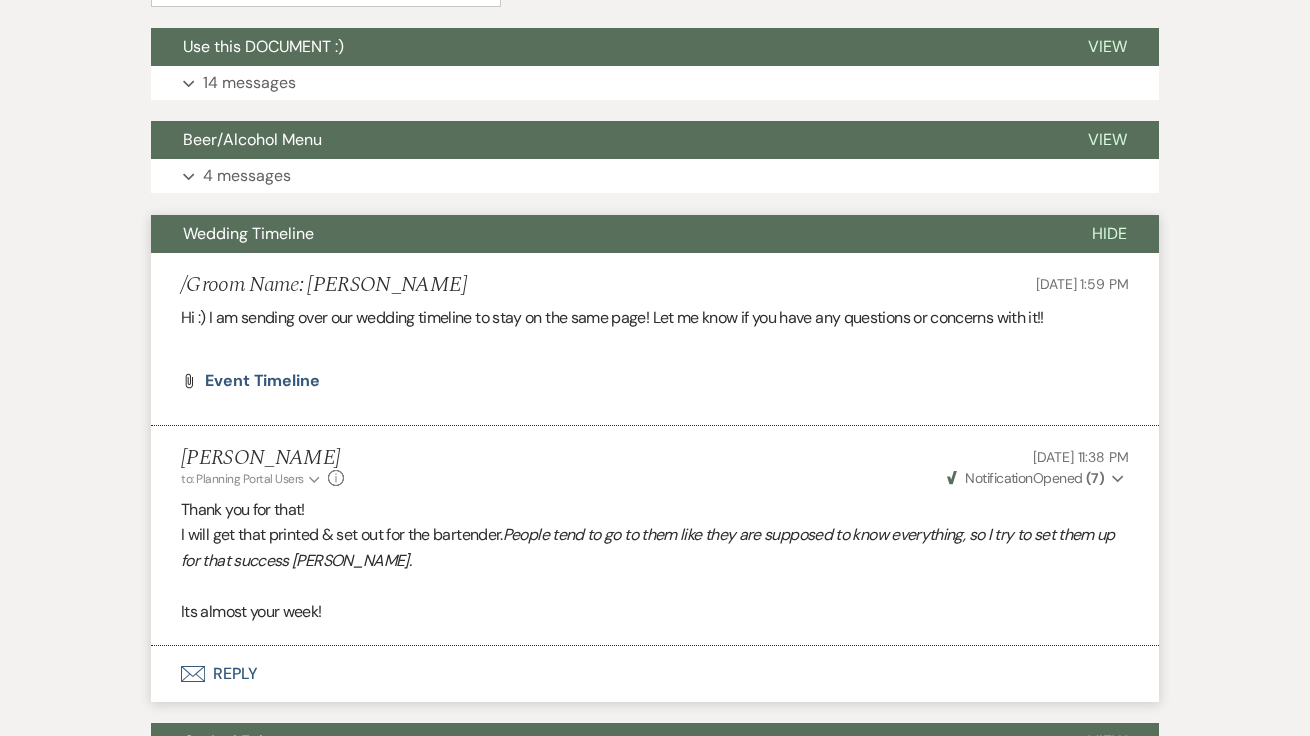 click on "Wedding Timeline" at bounding box center [248, 233] 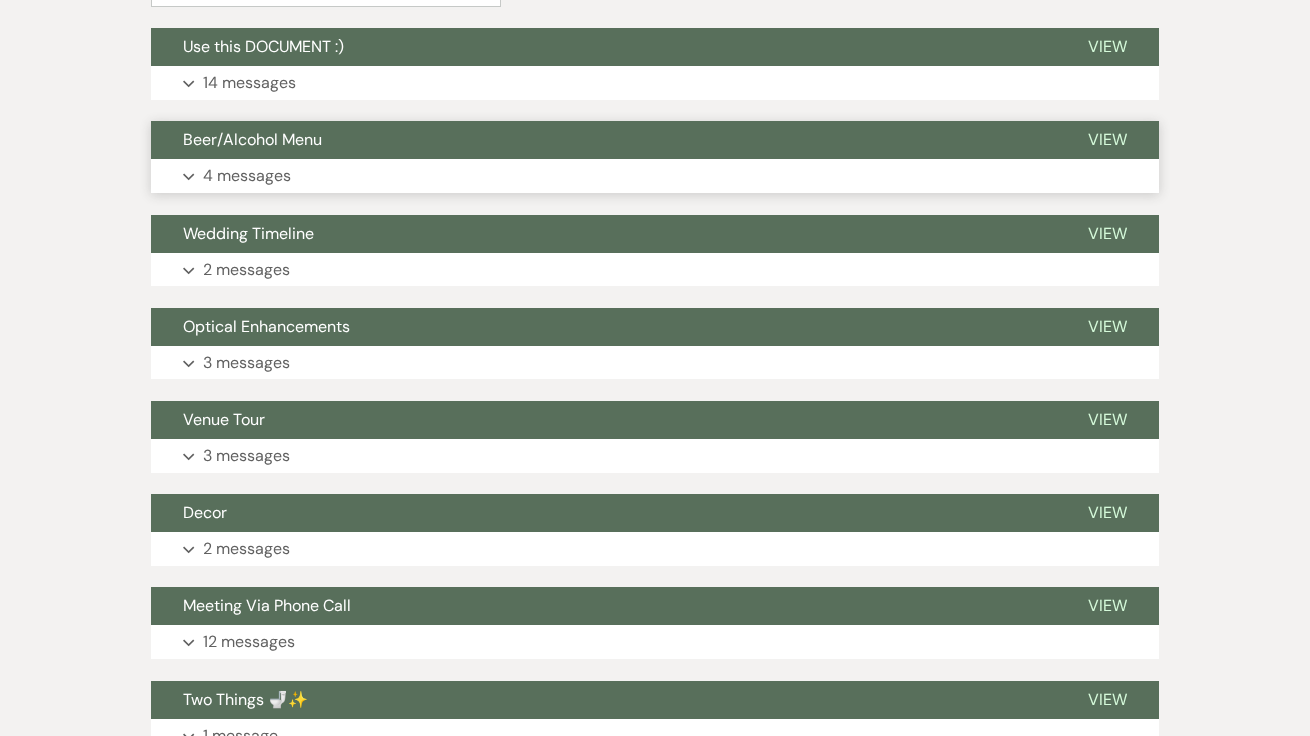 click on "Beer/Alcohol Menu" at bounding box center (252, 139) 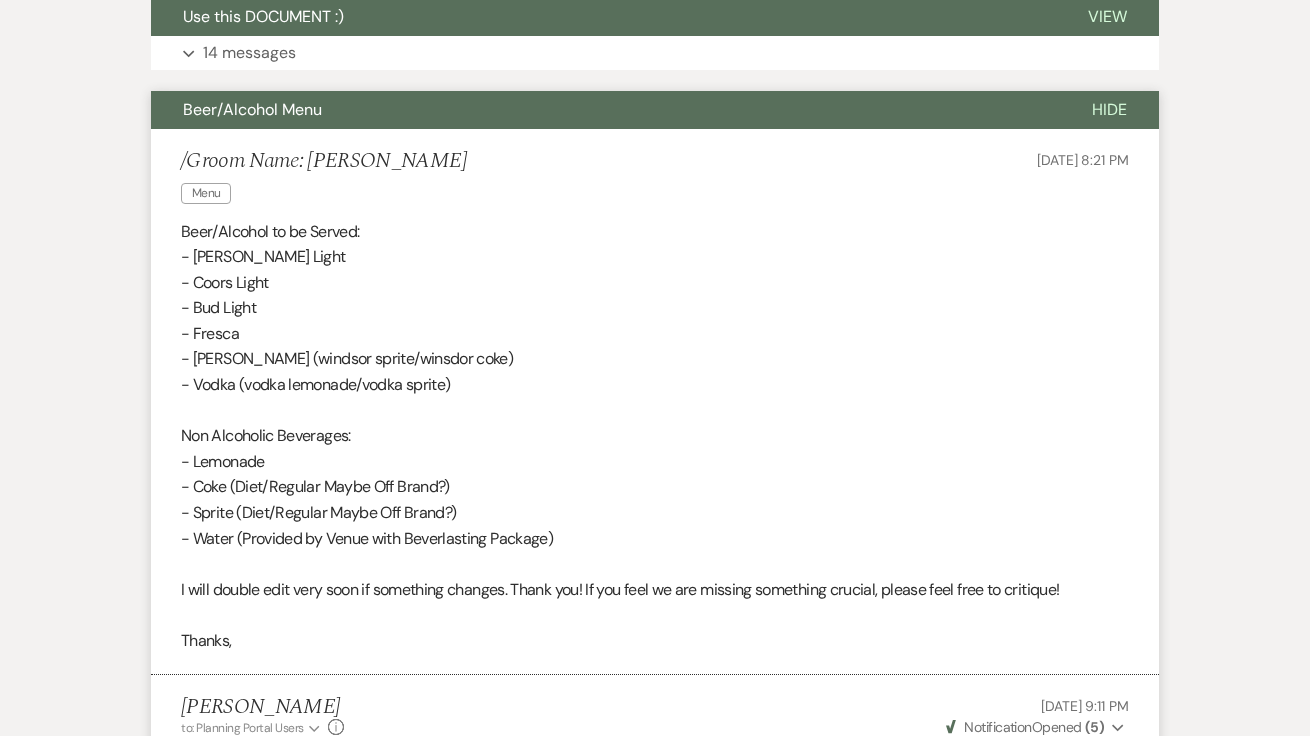 scroll, scrollTop: 325, scrollLeft: 0, axis: vertical 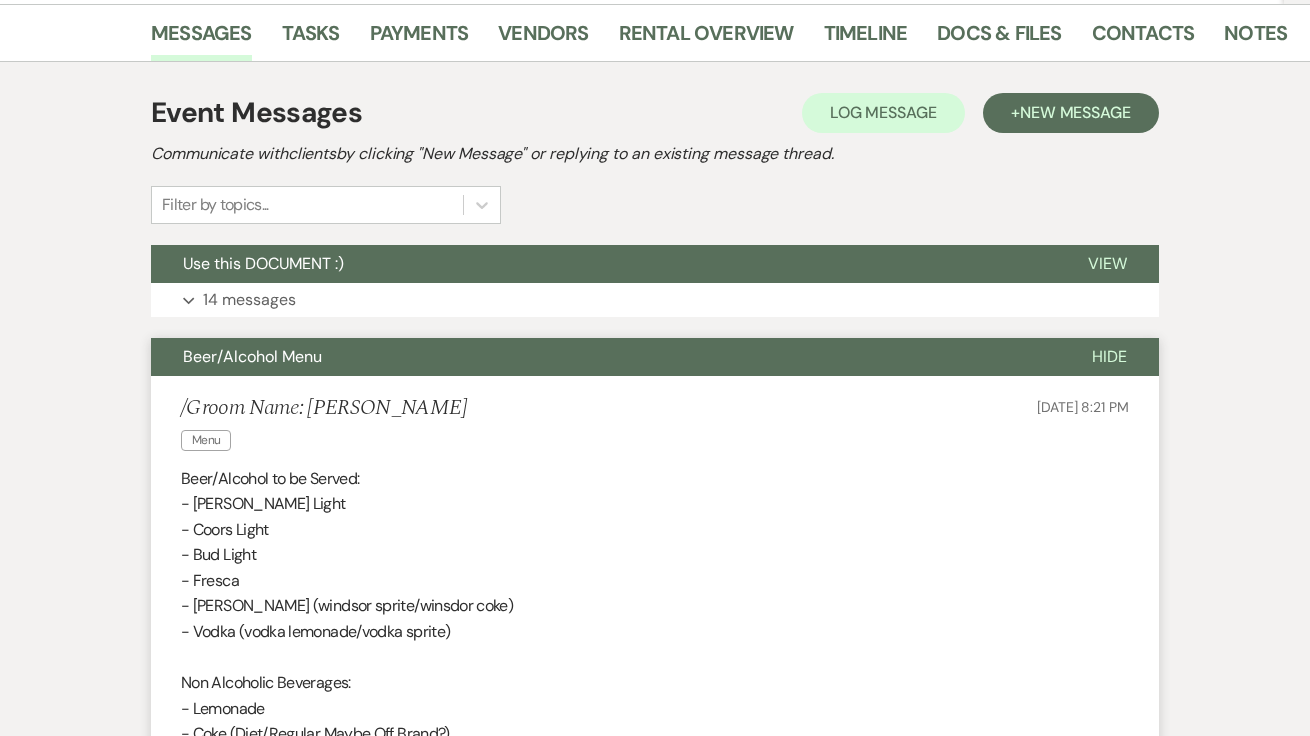 click on "Beer/Alcohol Menu" at bounding box center [252, 356] 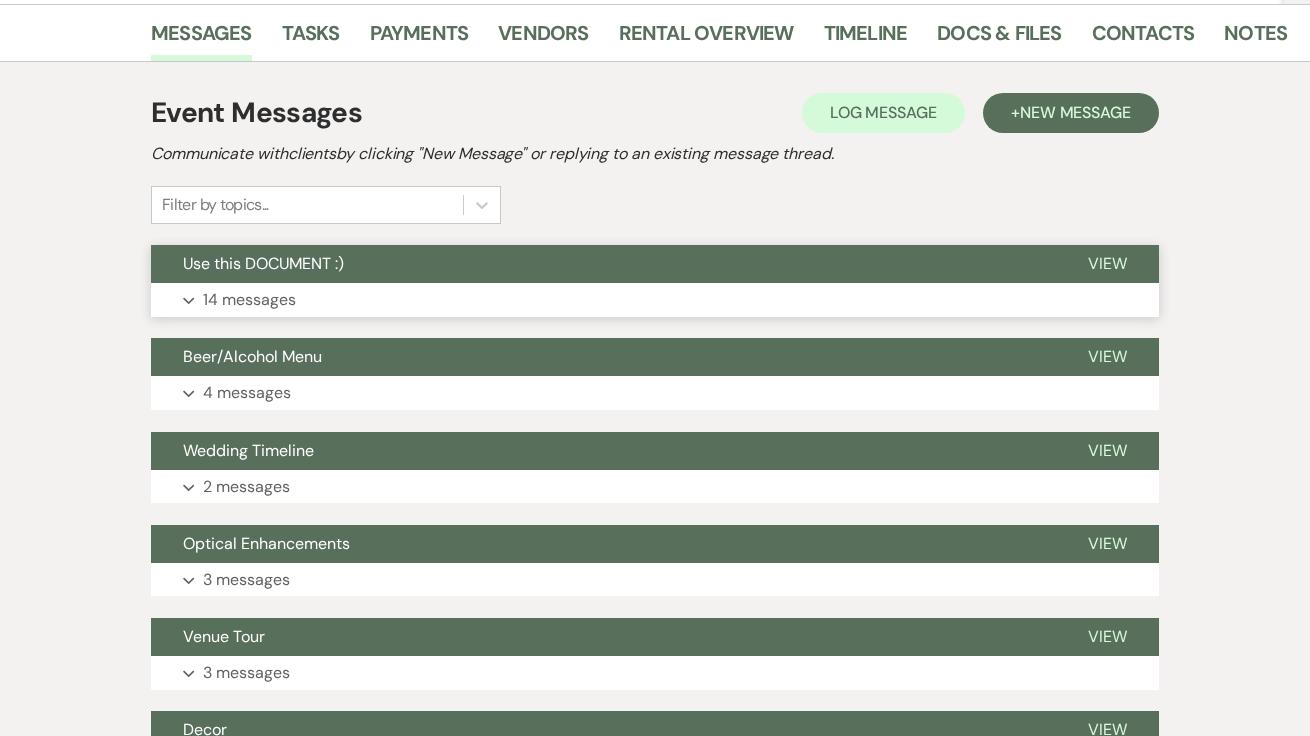 click on "Use this DOCUMENT :)" at bounding box center [603, 264] 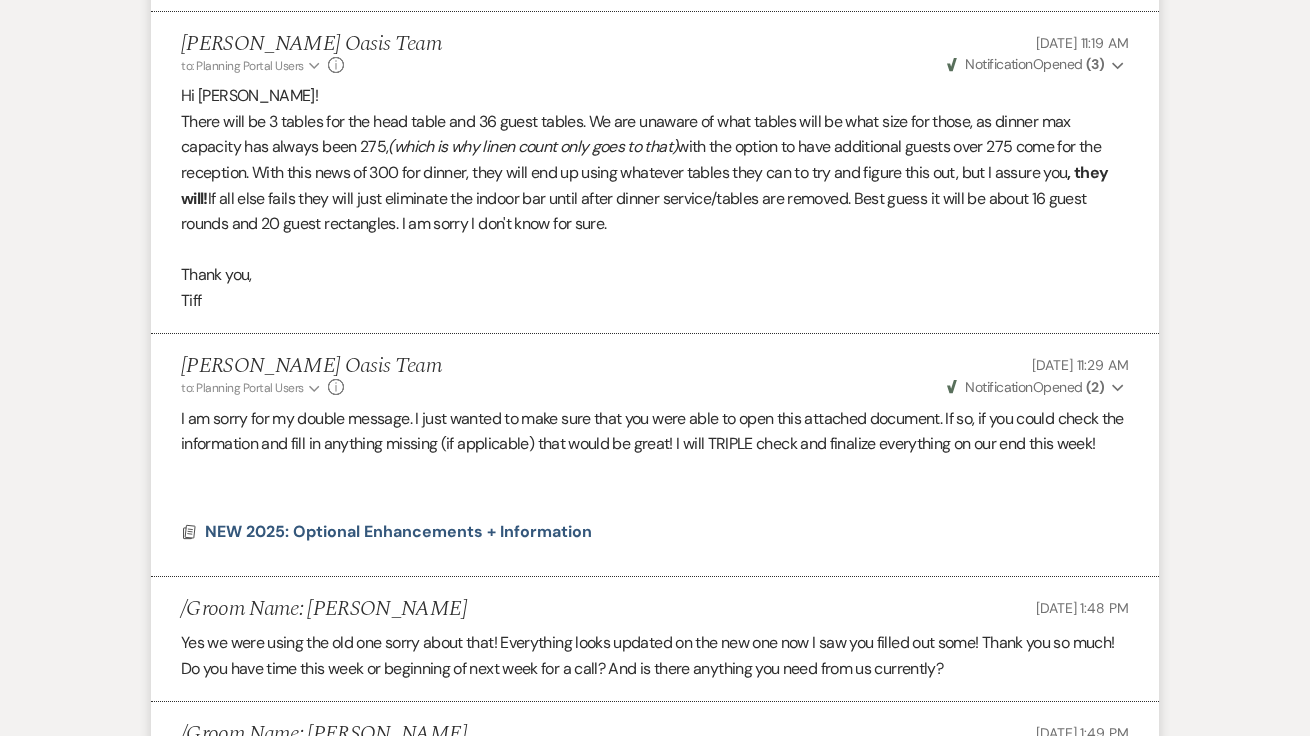scroll, scrollTop: 1463, scrollLeft: 0, axis: vertical 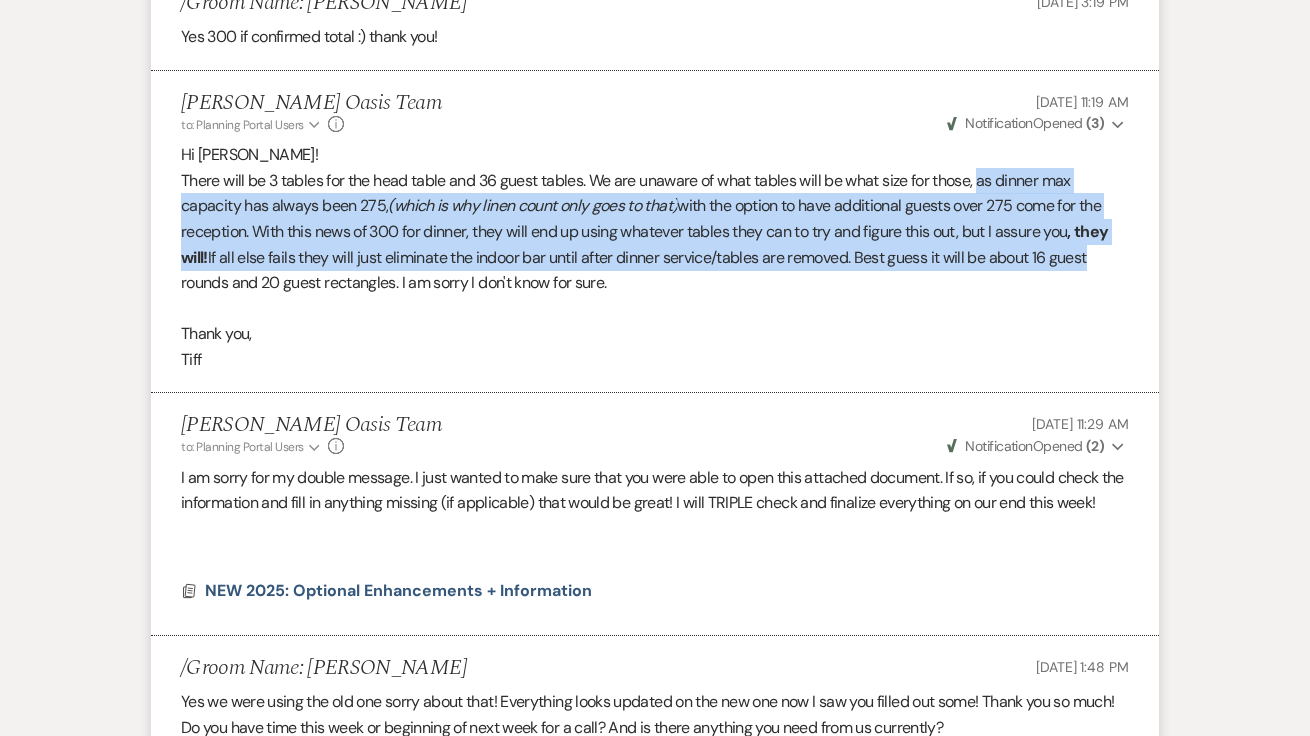 drag, startPoint x: 986, startPoint y: 188, endPoint x: 1080, endPoint y: 251, distance: 113.15918 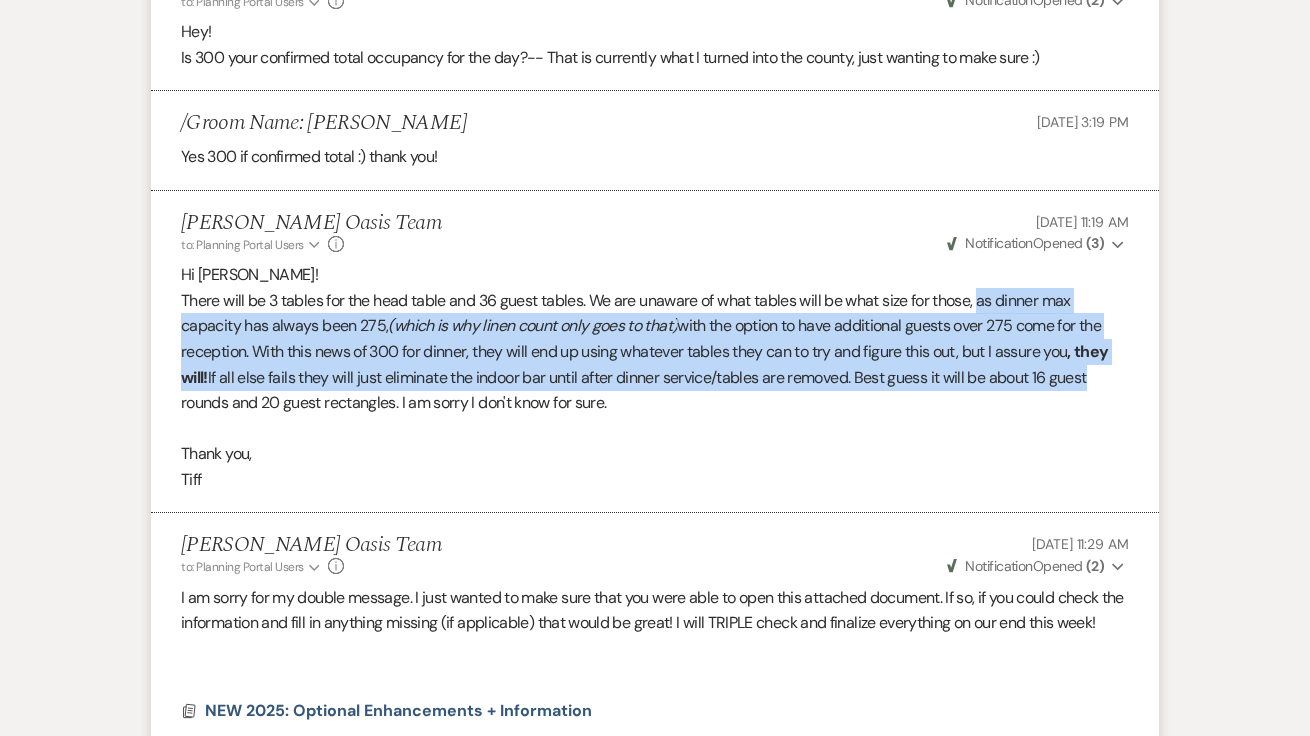 scroll, scrollTop: 1342, scrollLeft: 0, axis: vertical 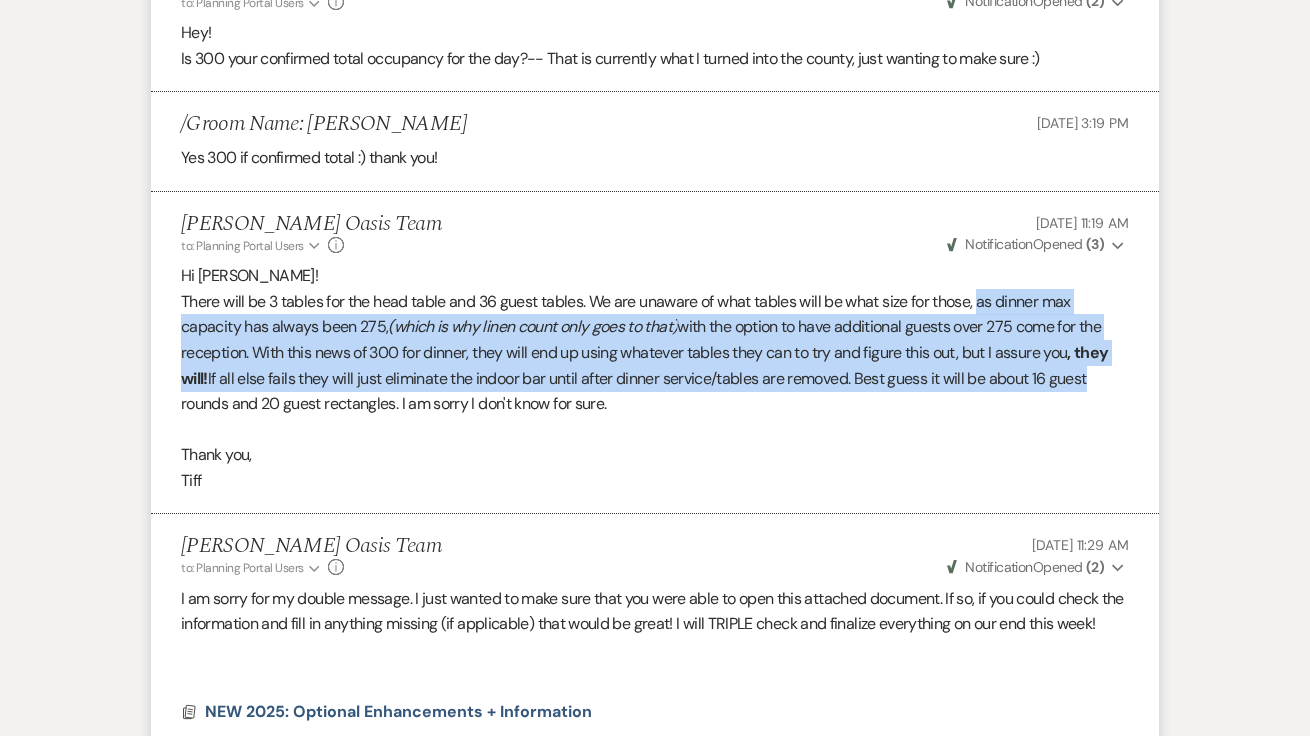 click on "There will be 3 tables for the head table and 36 guest tables. We are unaware of what tables will be what size for those, as dinner max capacity has always been 275,  (which is why linen count only goes to that)   with the  option to have additional guests over 275 come for the reception. With this news of 300 for dinner, they will end up using whatever tables they can to try and figure this out, but I assure you , they will!   If all else fails they will just eliminate the indoor bar until after dinner service/tables are removed.  Best guess it will be about 16 guest rounds and 20 guest rectangles. I am sorry I don't know for sure." at bounding box center [655, 353] 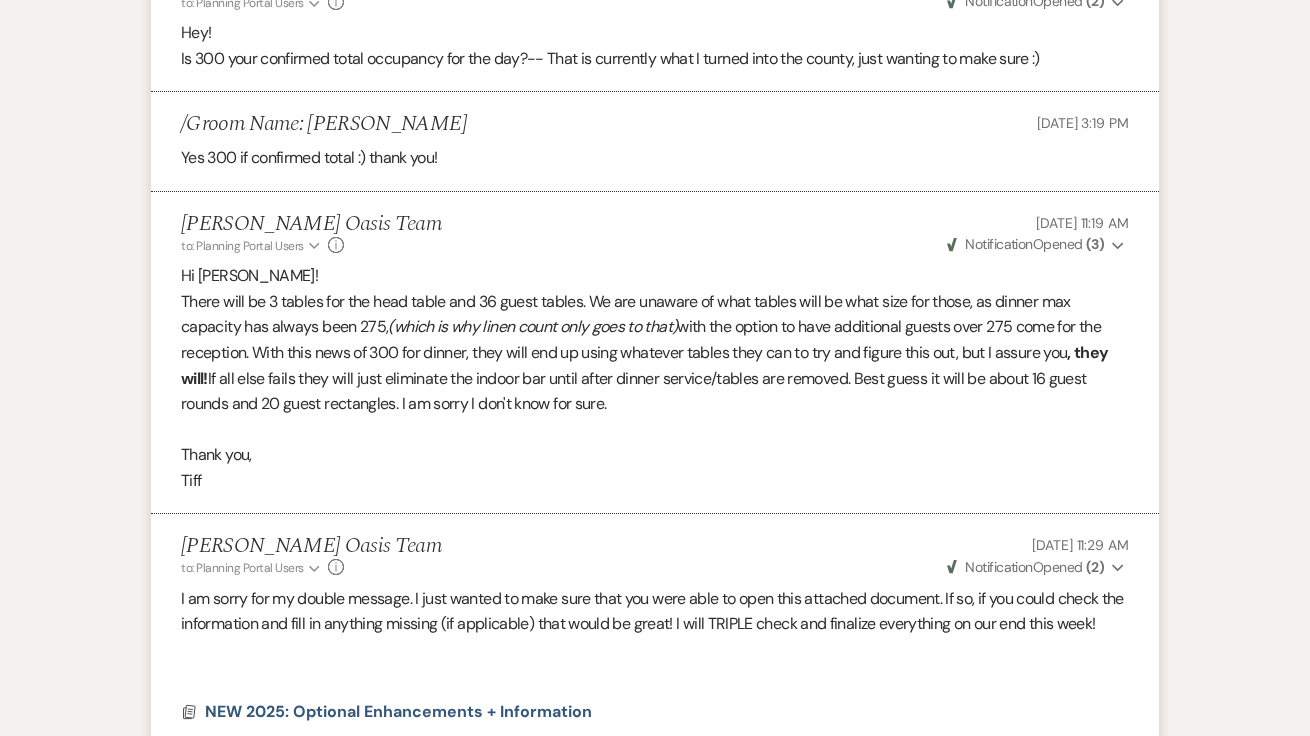 scroll, scrollTop: 0, scrollLeft: 0, axis: both 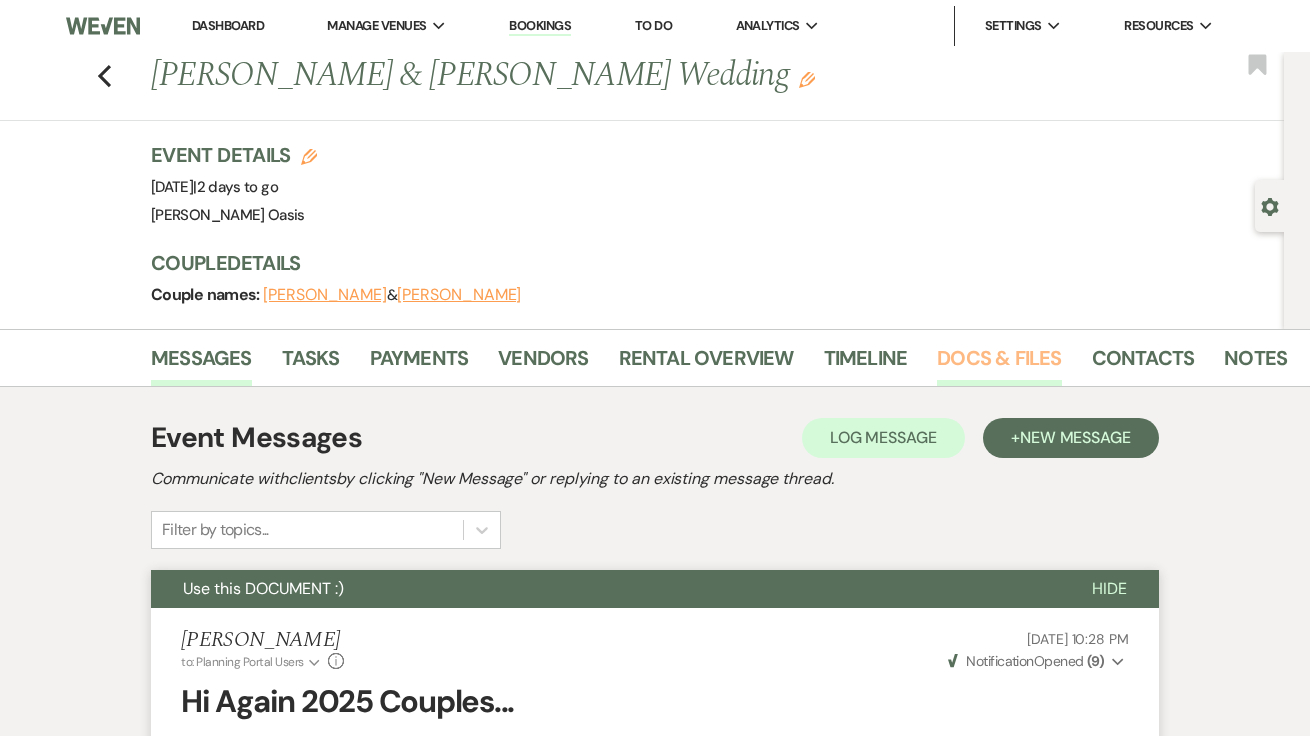 click on "Docs & Files" at bounding box center [999, 364] 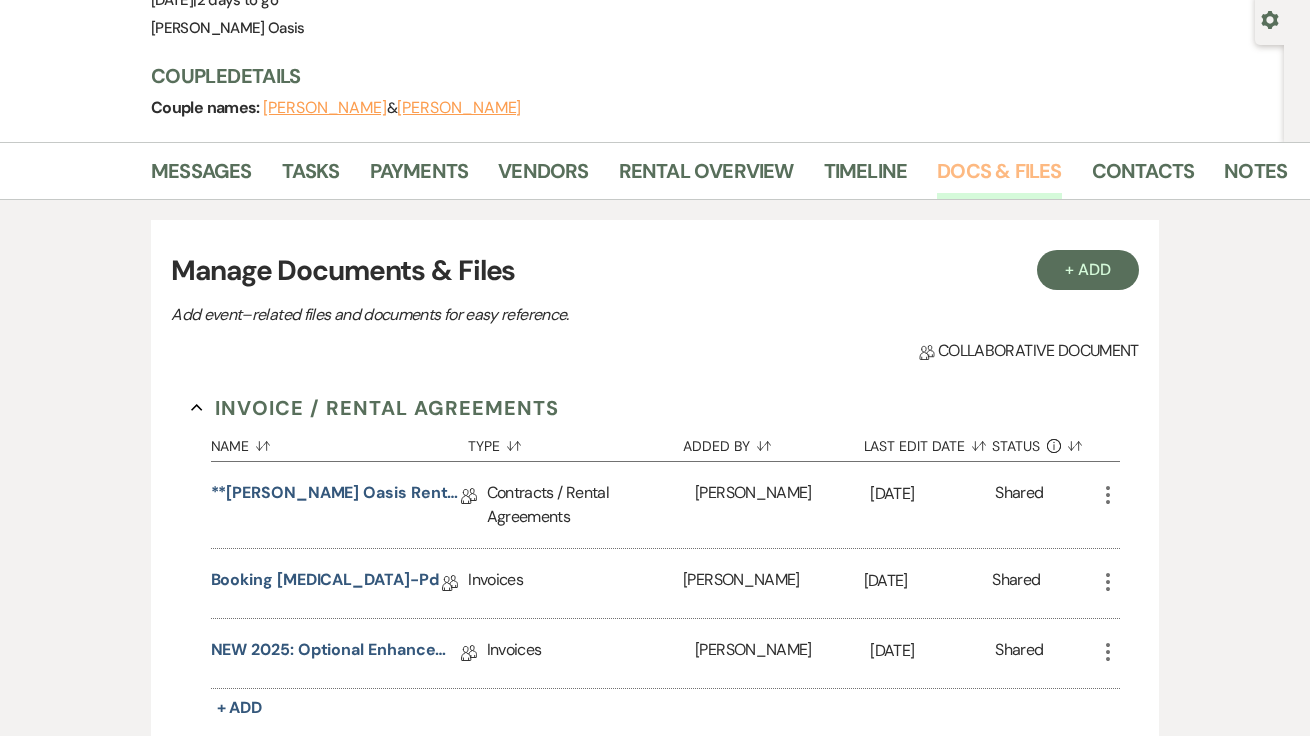 scroll, scrollTop: 194, scrollLeft: 0, axis: vertical 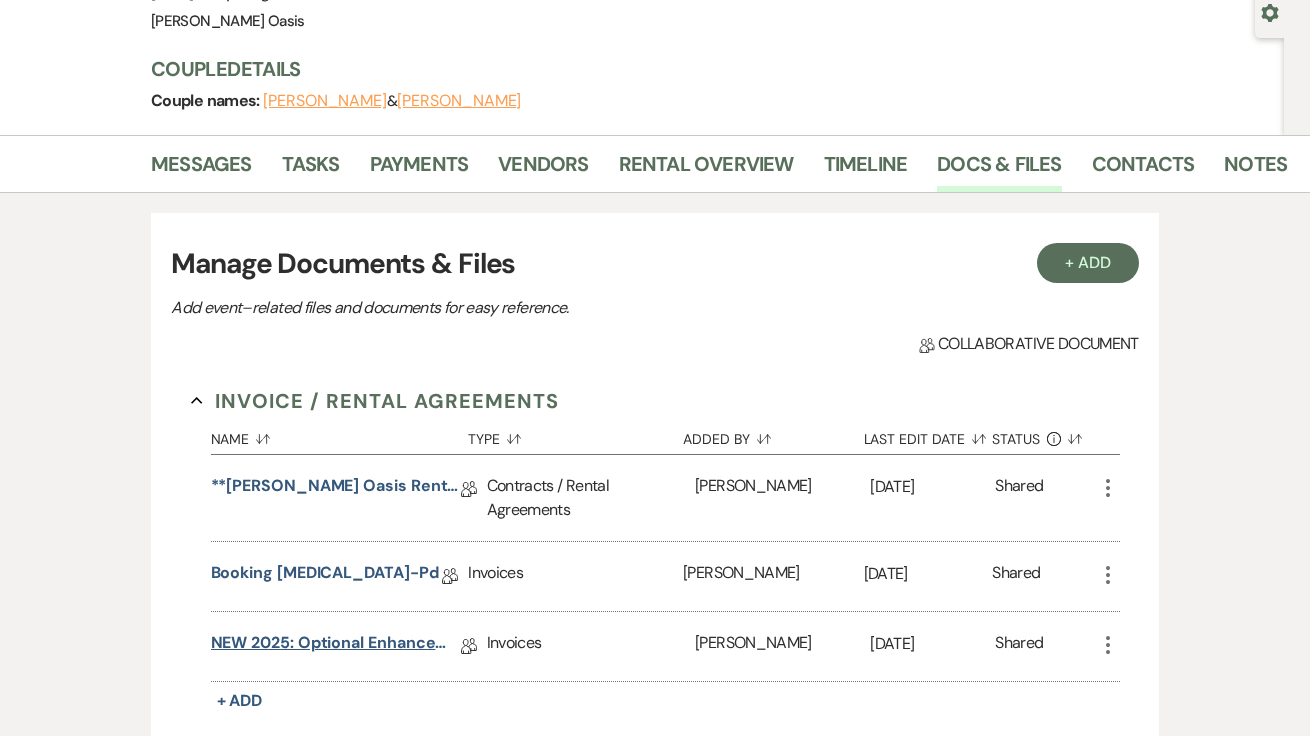 click on "NEW 2025: Optional Enhancements + Information" at bounding box center (336, 646) 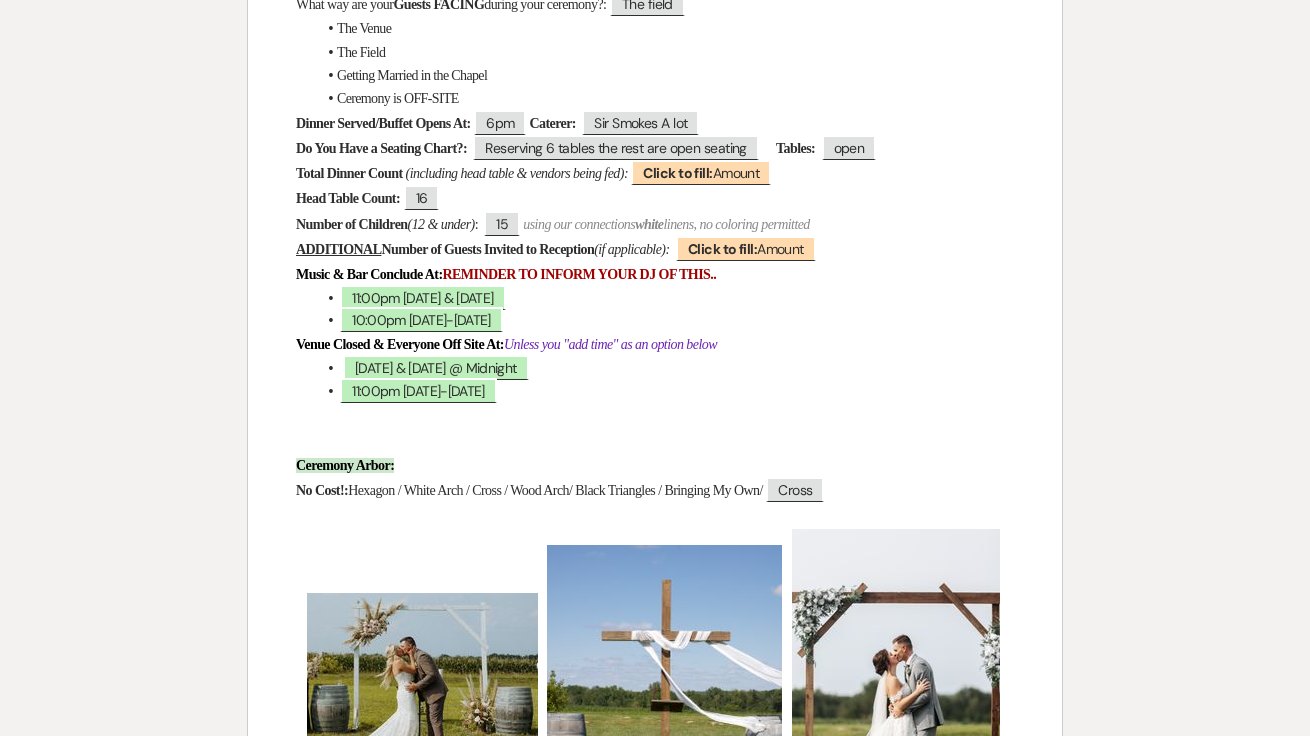 scroll, scrollTop: 0, scrollLeft: 0, axis: both 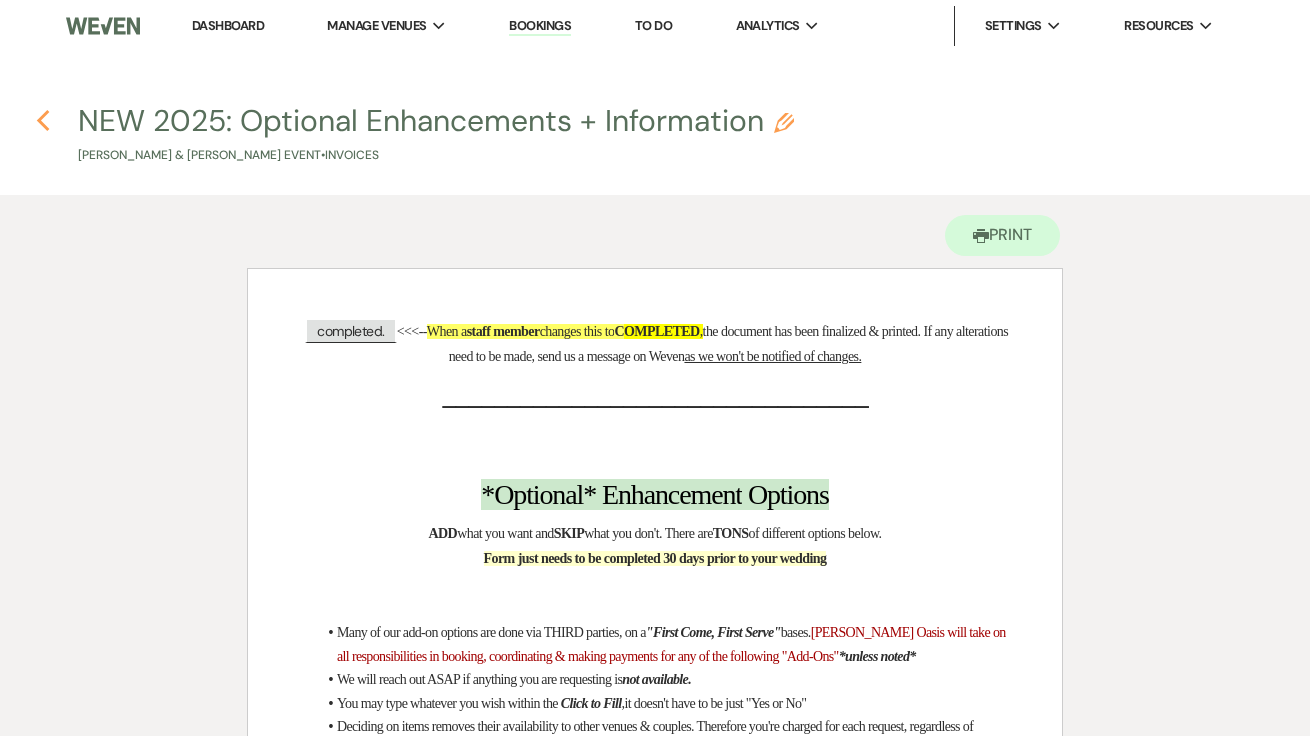 click 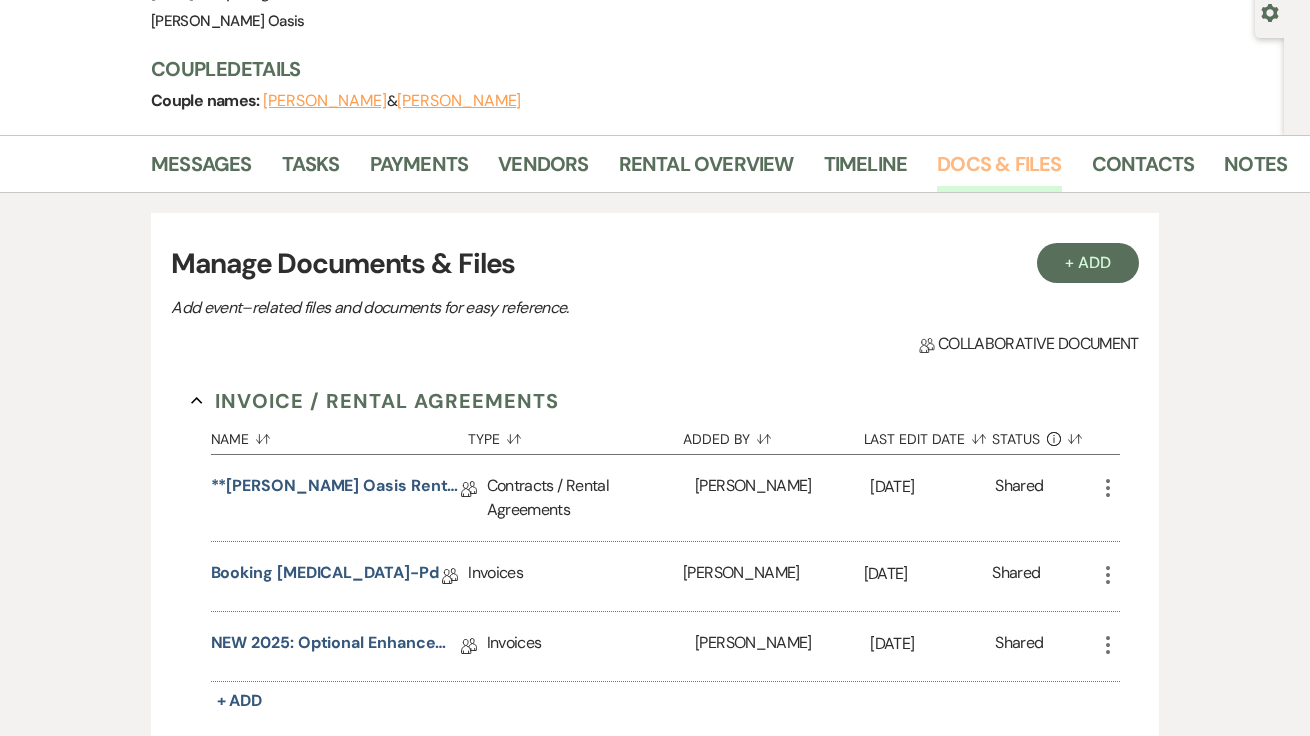 click on "Docs & Files" at bounding box center [999, 170] 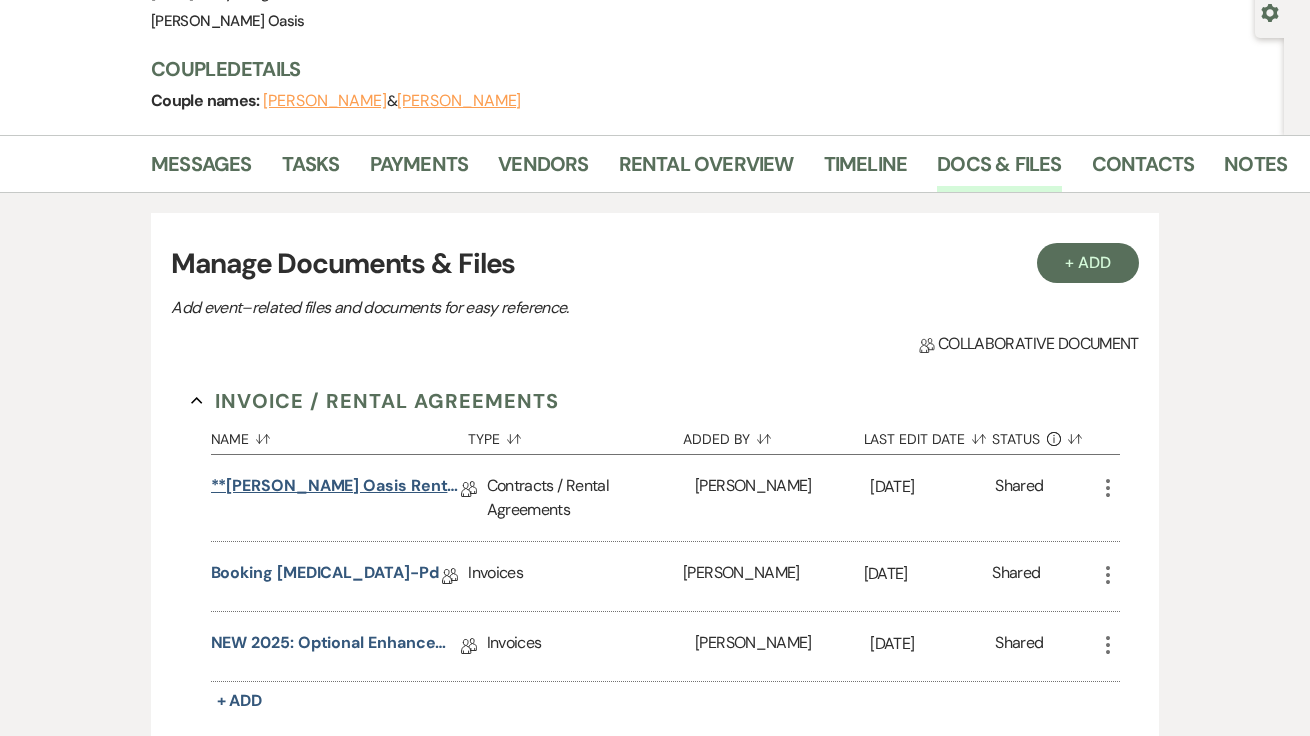 click on "**Oehme Oasis Rental Agreement**" at bounding box center [336, 489] 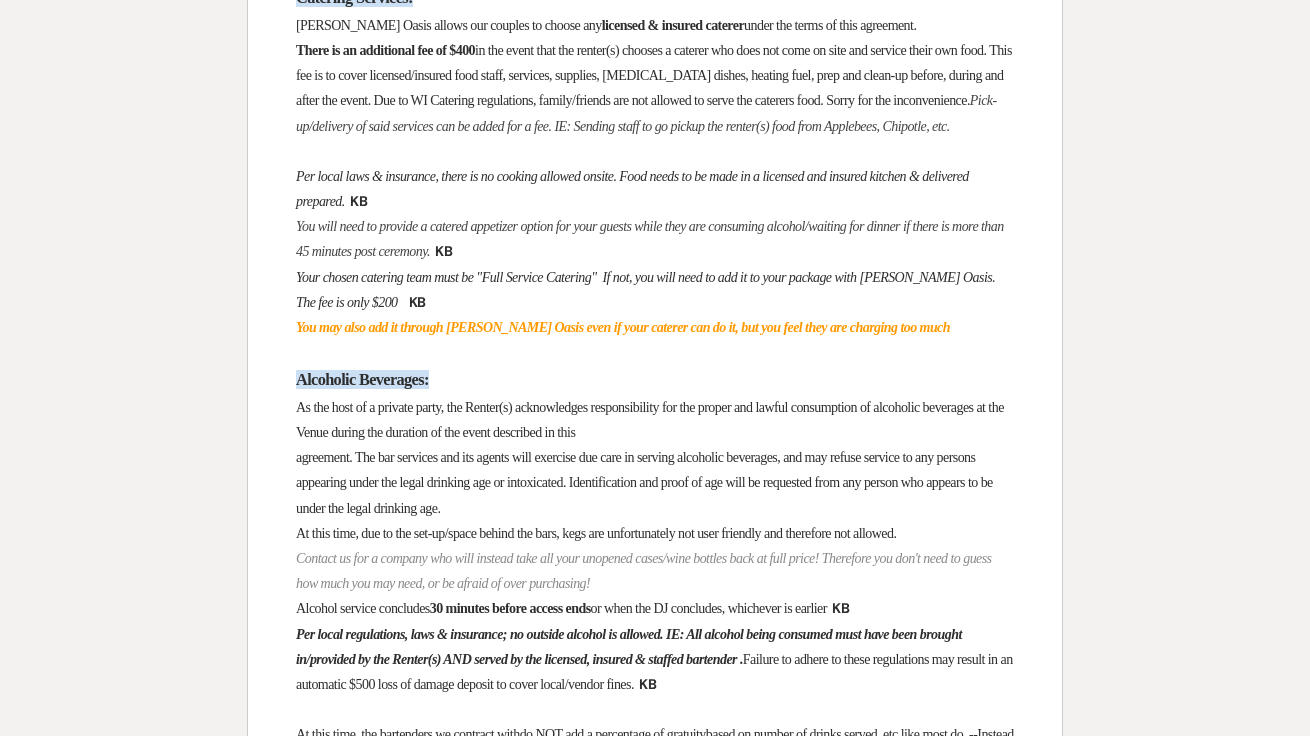 scroll, scrollTop: 2907, scrollLeft: 0, axis: vertical 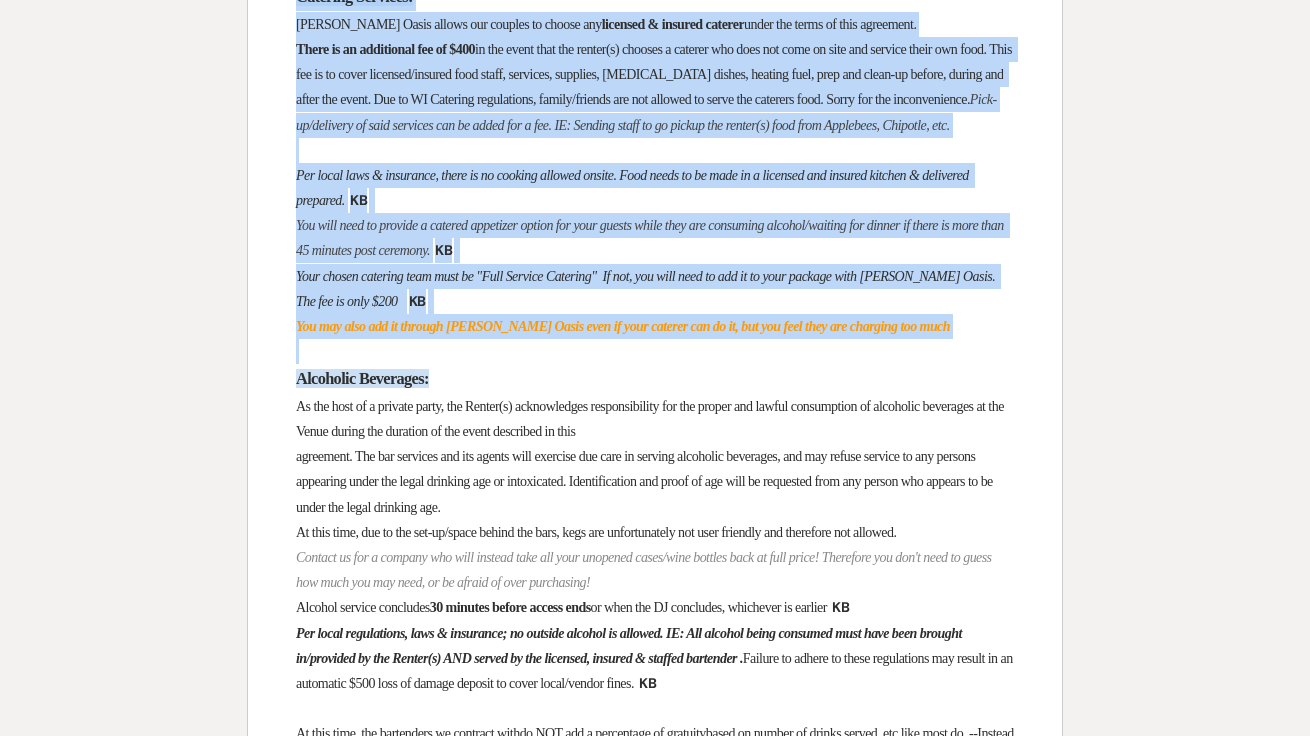 drag, startPoint x: 359, startPoint y: 563, endPoint x: 288, endPoint y: 157, distance: 412.16138 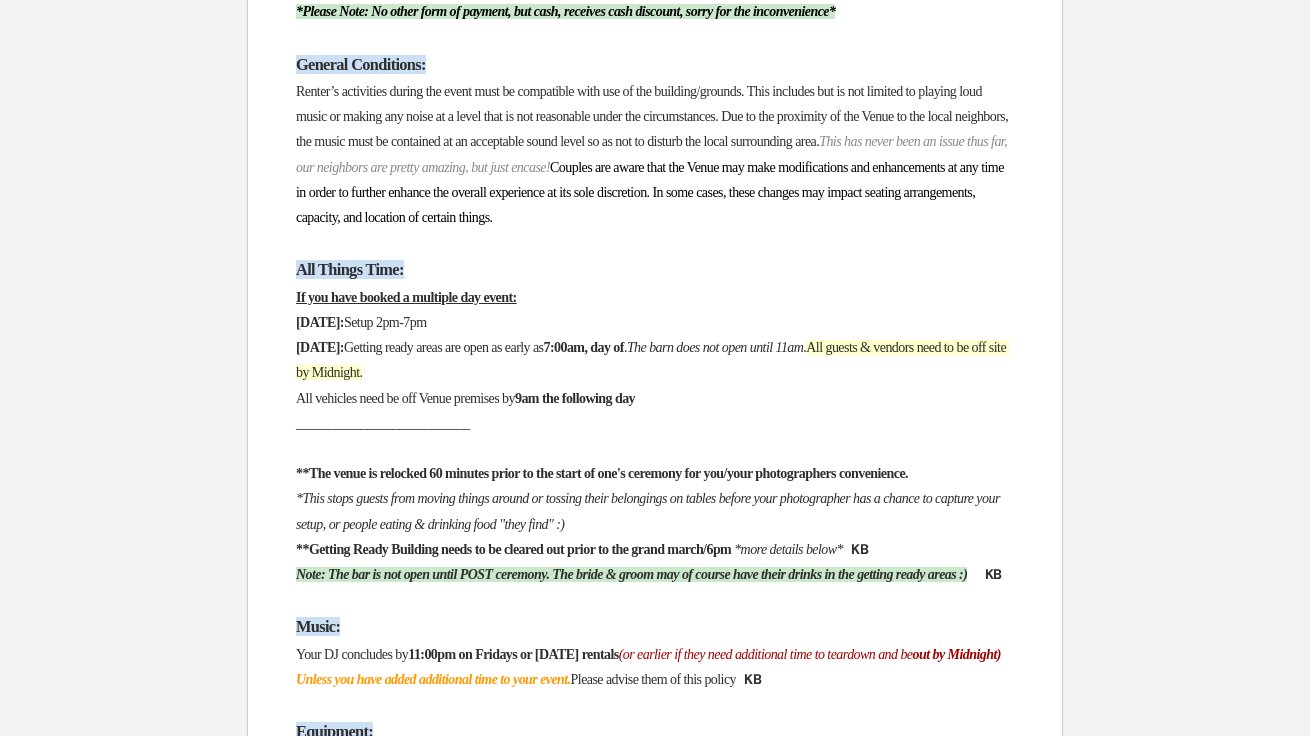 scroll, scrollTop: 1942, scrollLeft: 0, axis: vertical 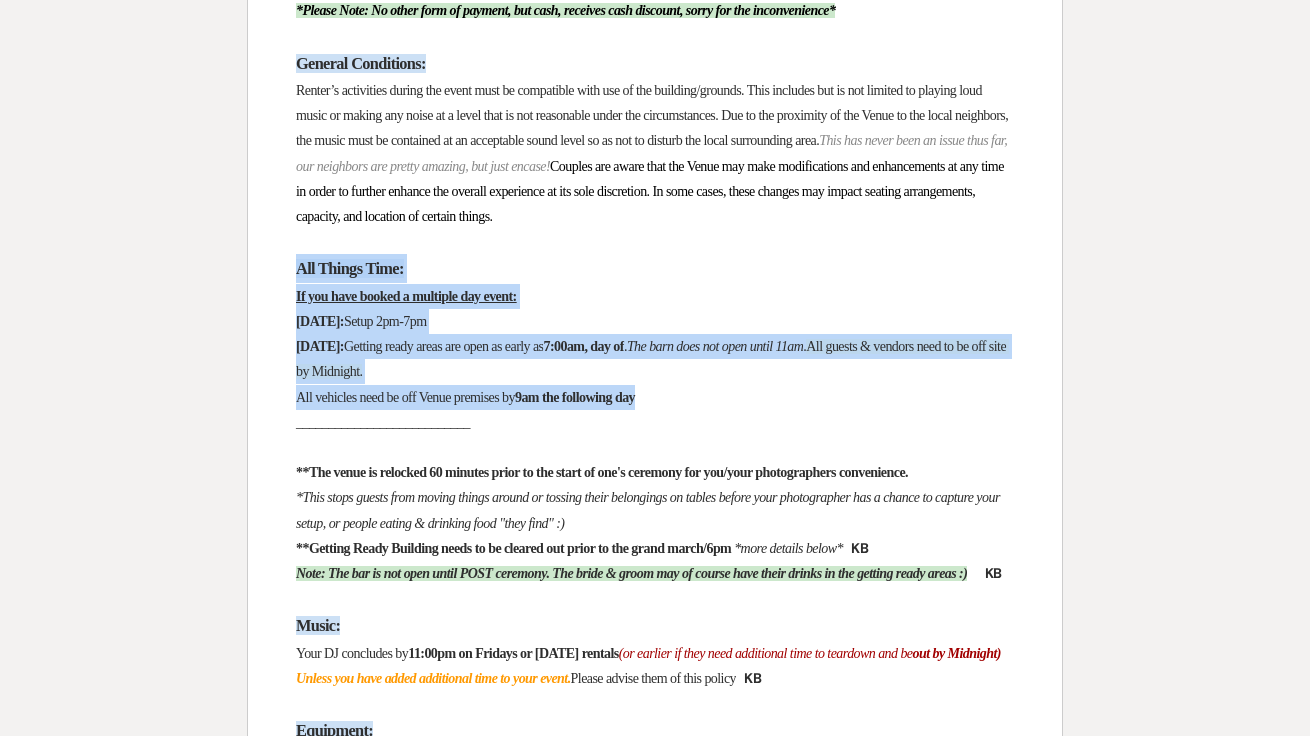 drag, startPoint x: 698, startPoint y: 459, endPoint x: 228, endPoint y: 334, distance: 486.33835 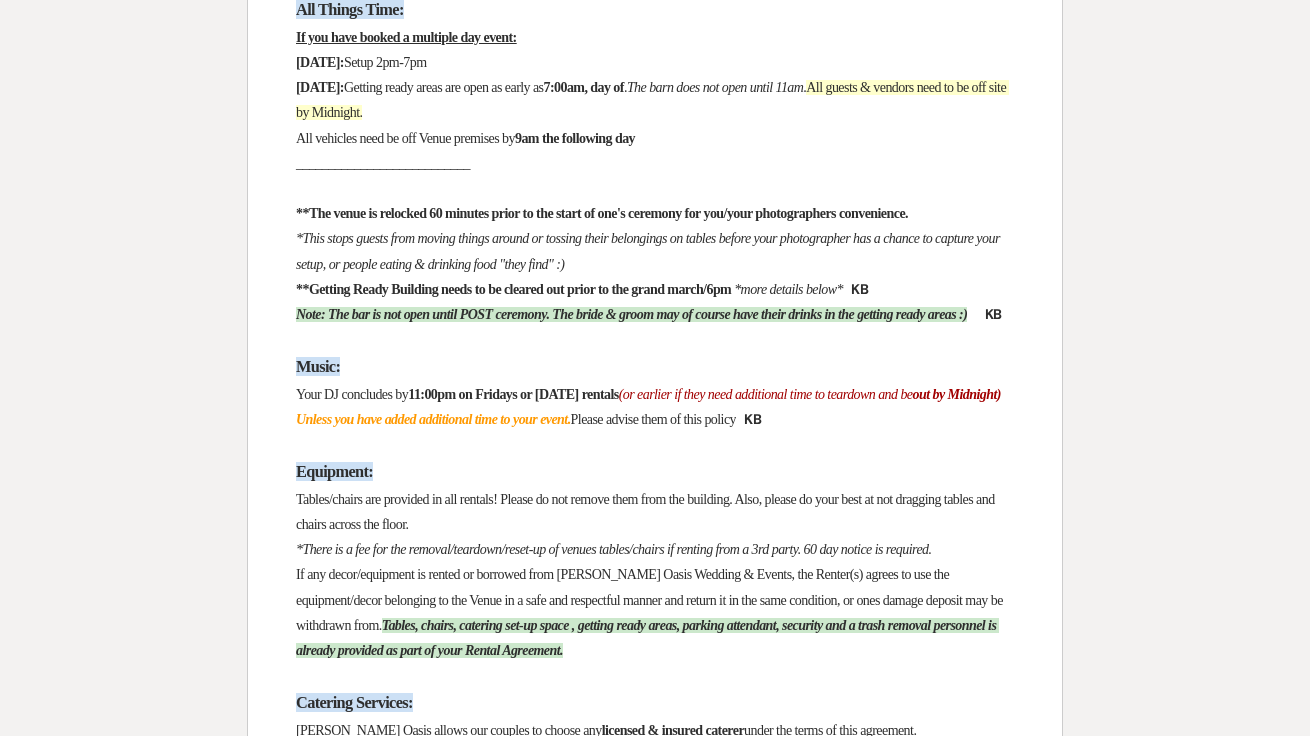 scroll, scrollTop: 2215, scrollLeft: 0, axis: vertical 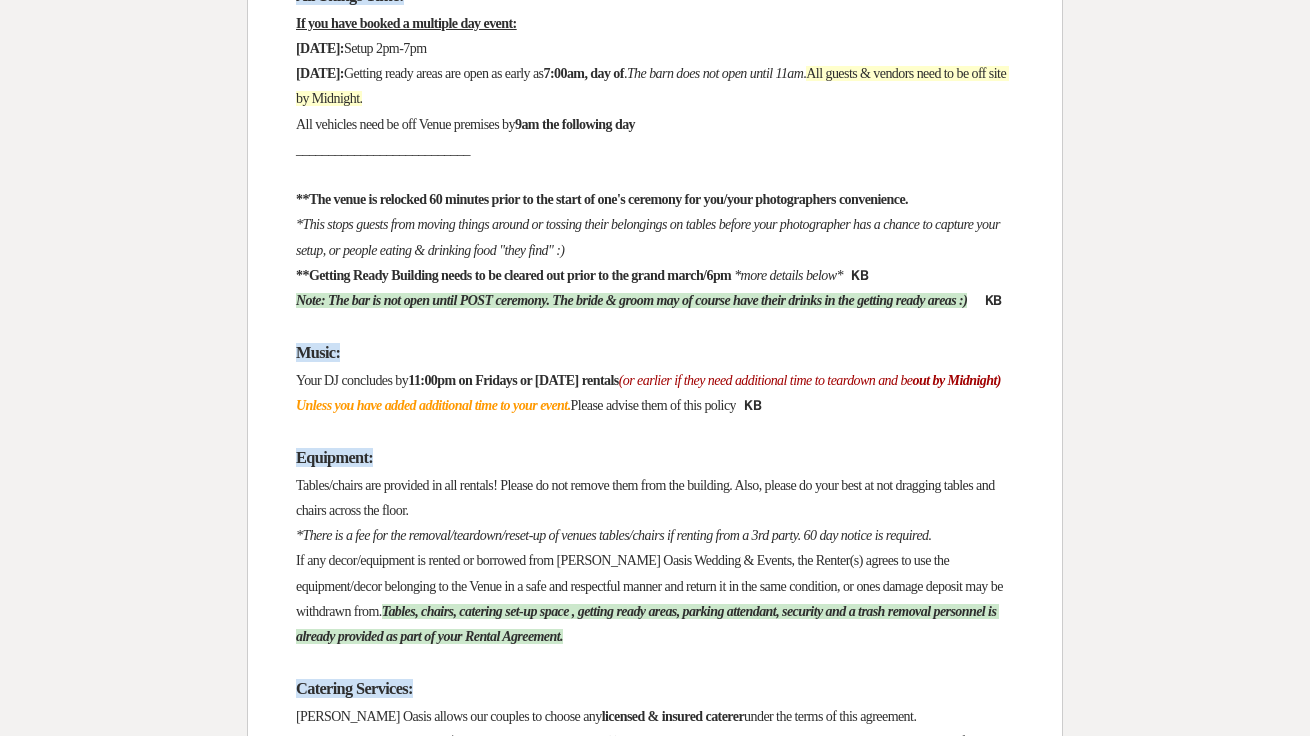 drag, startPoint x: 466, startPoint y: 516, endPoint x: 275, endPoint y: 488, distance: 193.04144 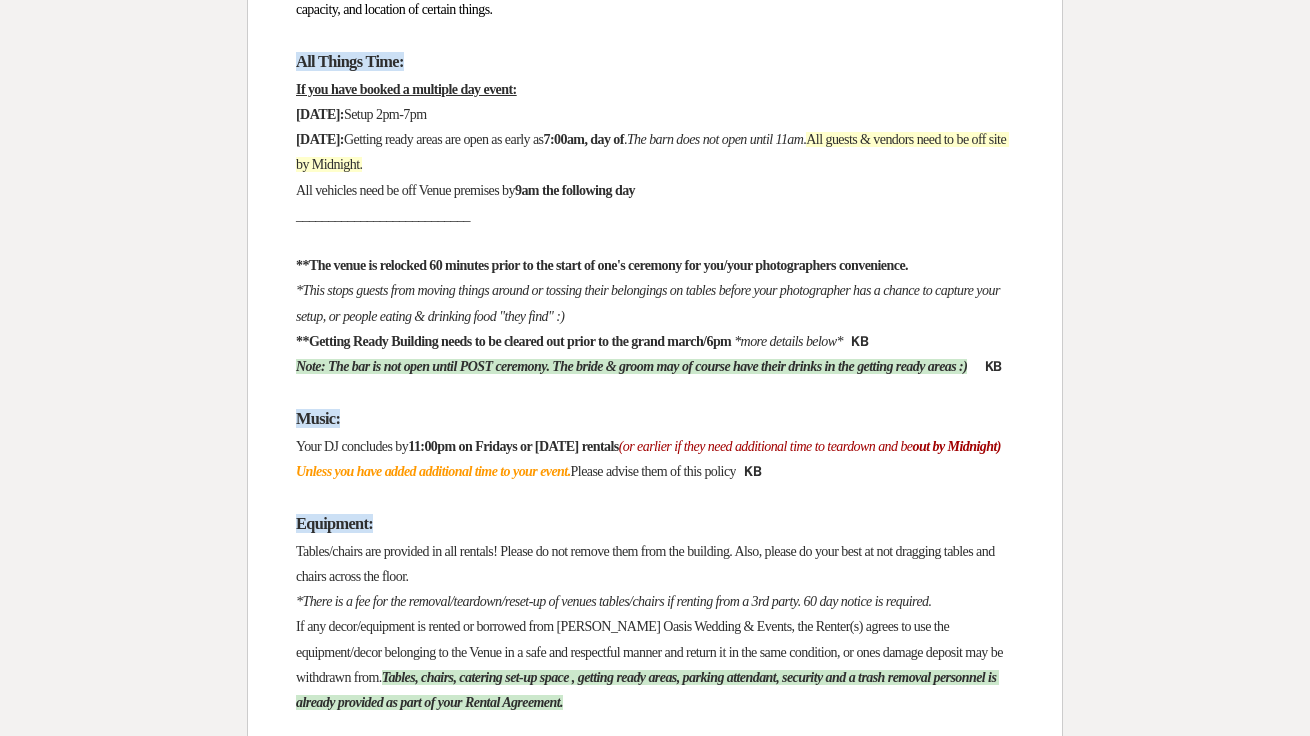 scroll, scrollTop: 2140, scrollLeft: 0, axis: vertical 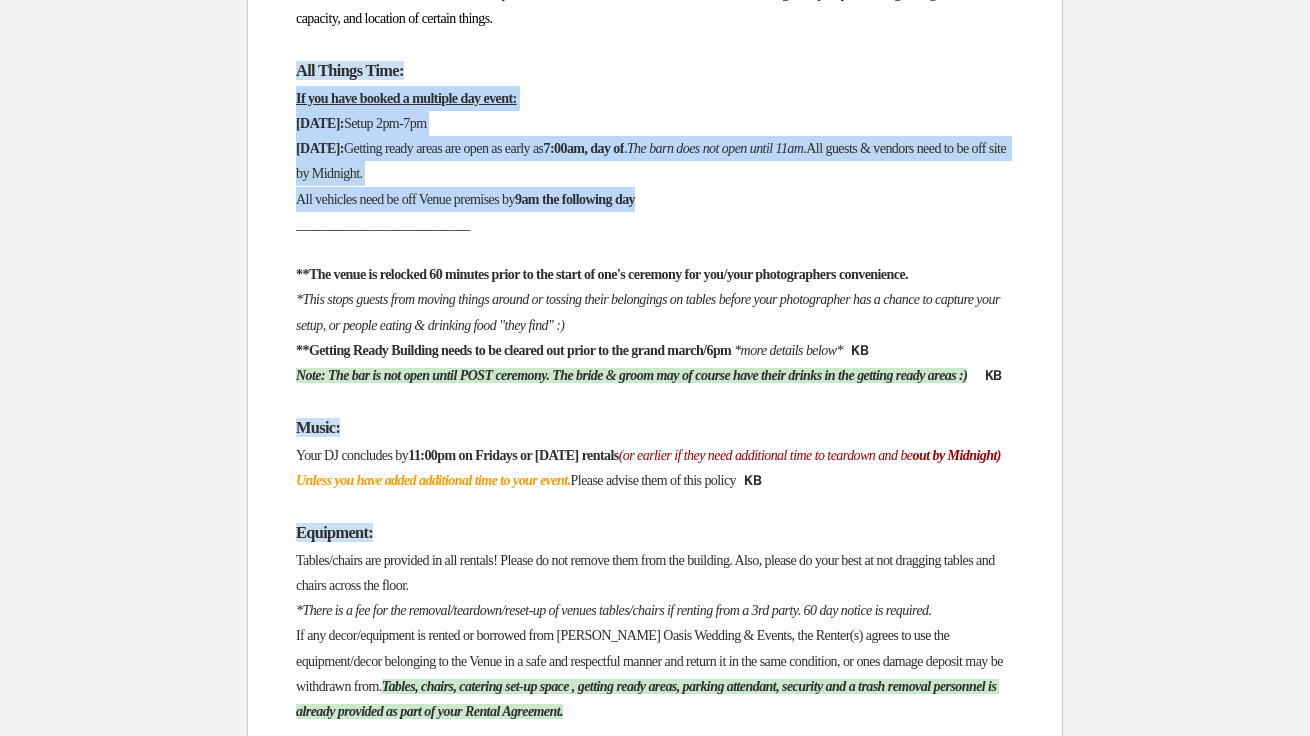 drag, startPoint x: 697, startPoint y: 246, endPoint x: 261, endPoint y: 142, distance: 448.2321 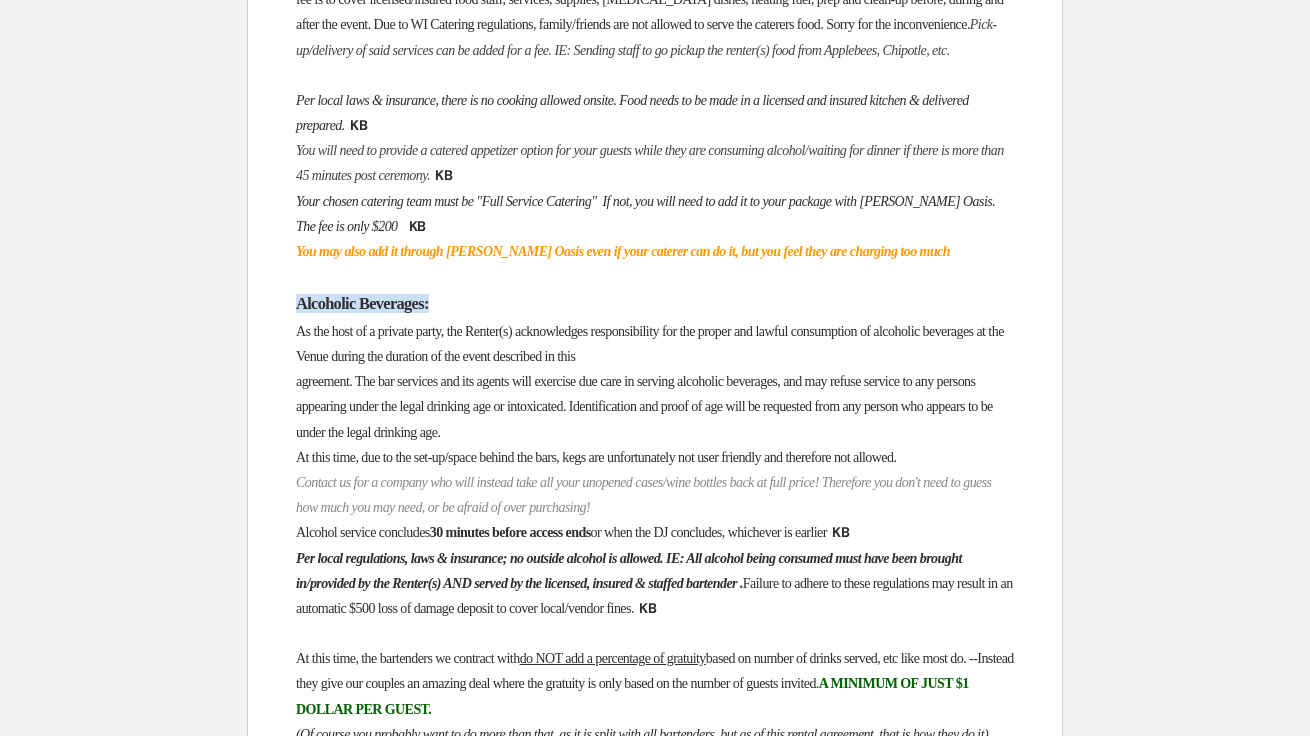 scroll, scrollTop: 2984, scrollLeft: 0, axis: vertical 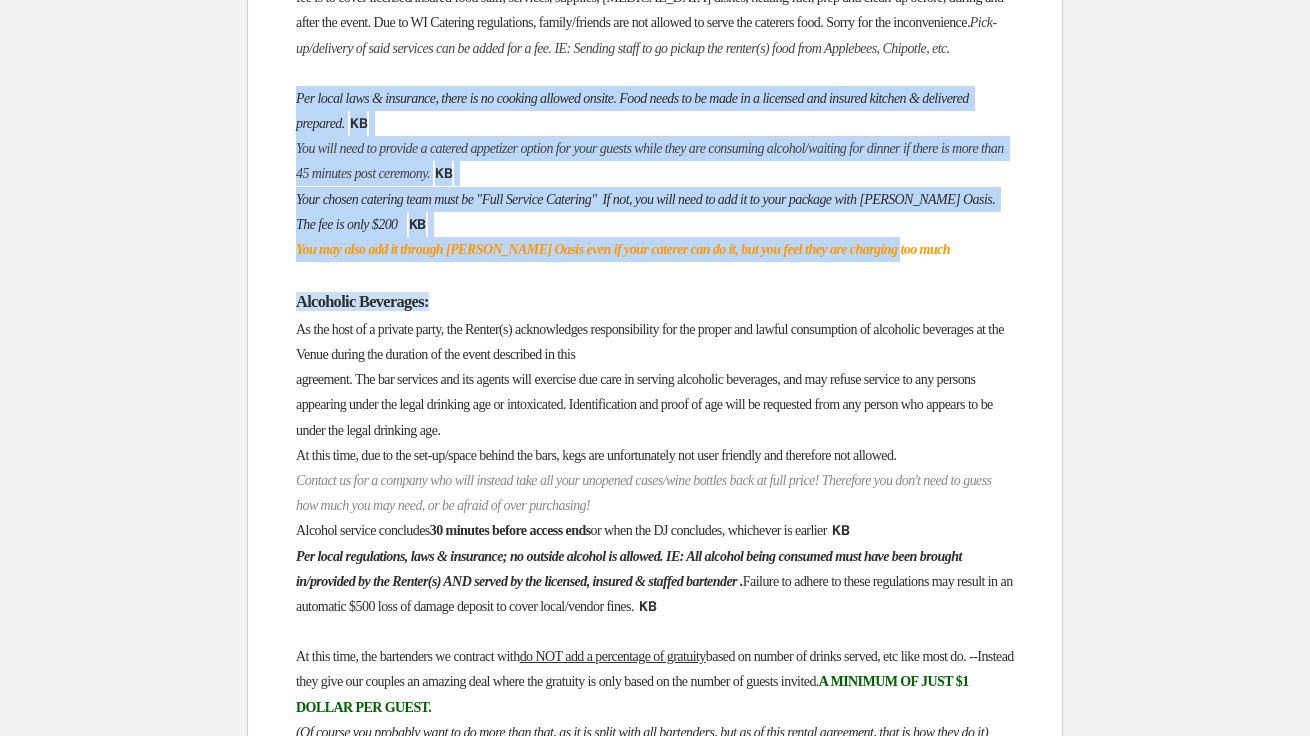 drag, startPoint x: 351, startPoint y: 473, endPoint x: 262, endPoint y: 282, distance: 210.71782 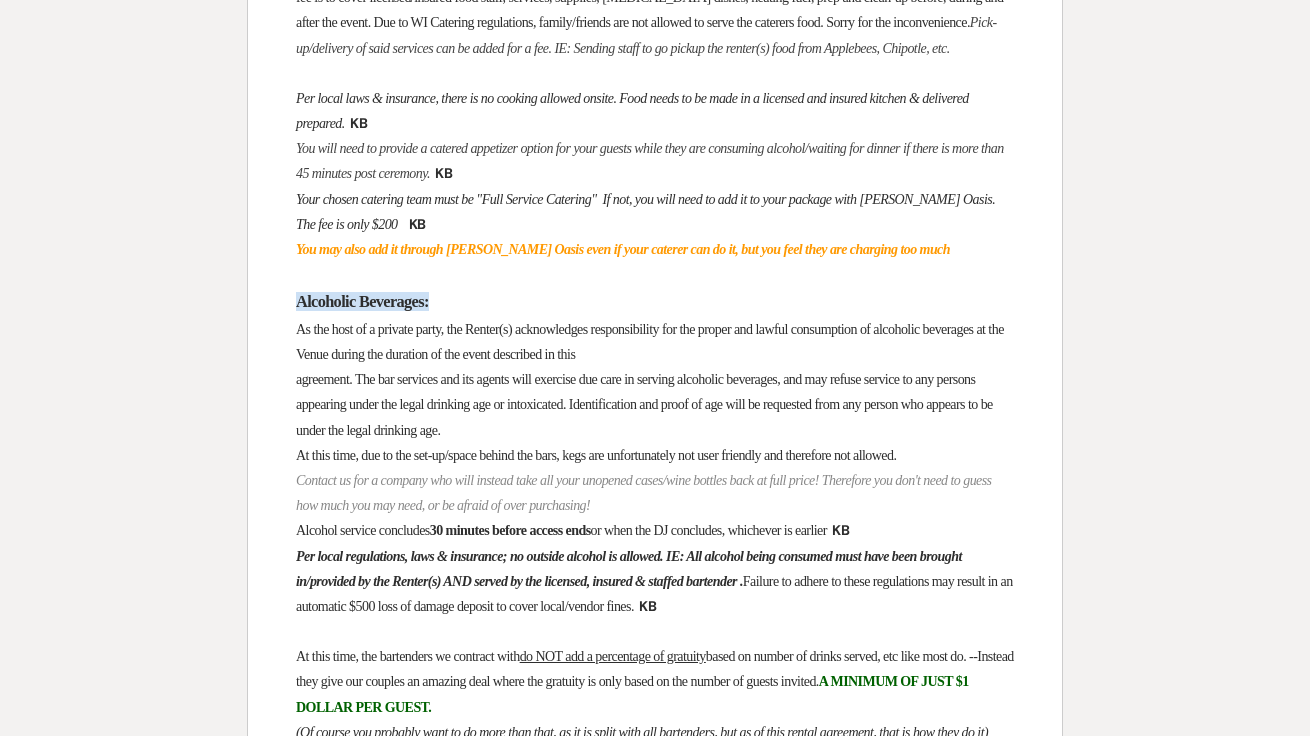 click on "Your chosen catering team must be "Full Service Catering"  If not, you will need to add it to your package with Oehme Oasis. The fee is only $200" at bounding box center (647, 212) 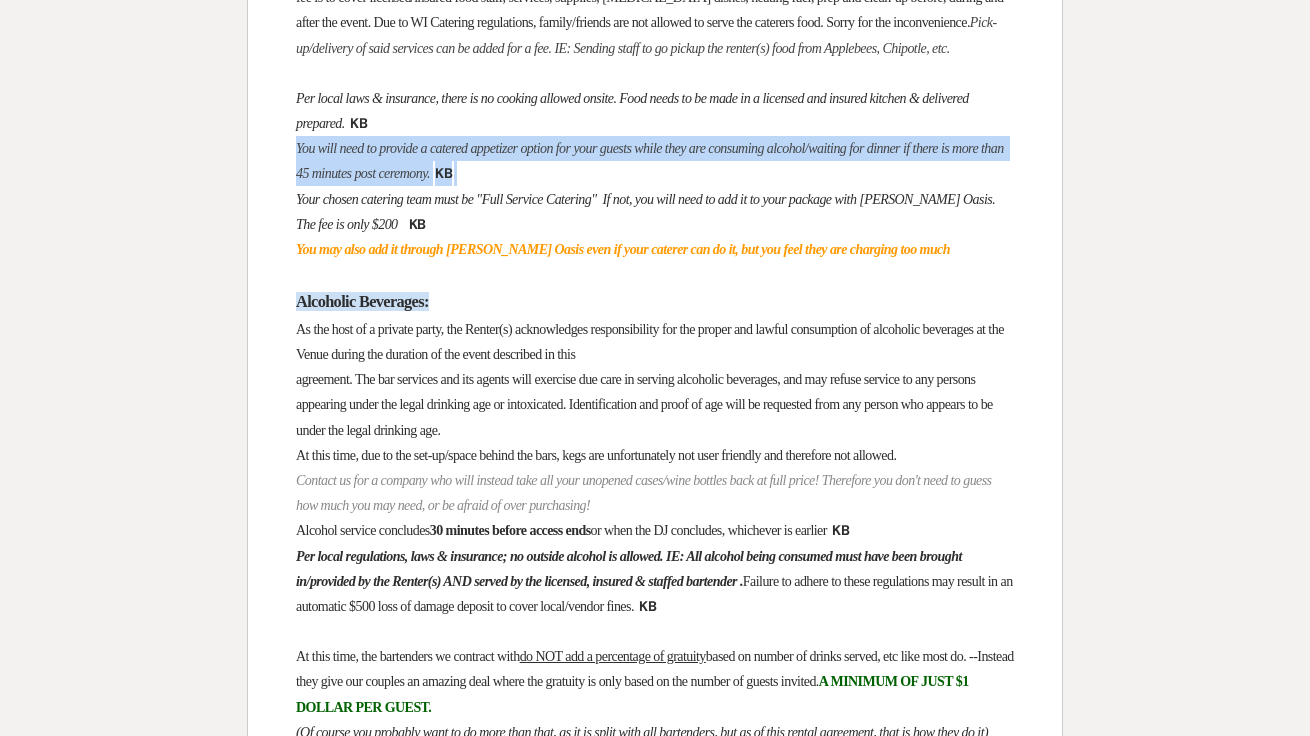 drag, startPoint x: 611, startPoint y: 372, endPoint x: 275, endPoint y: 349, distance: 336.7863 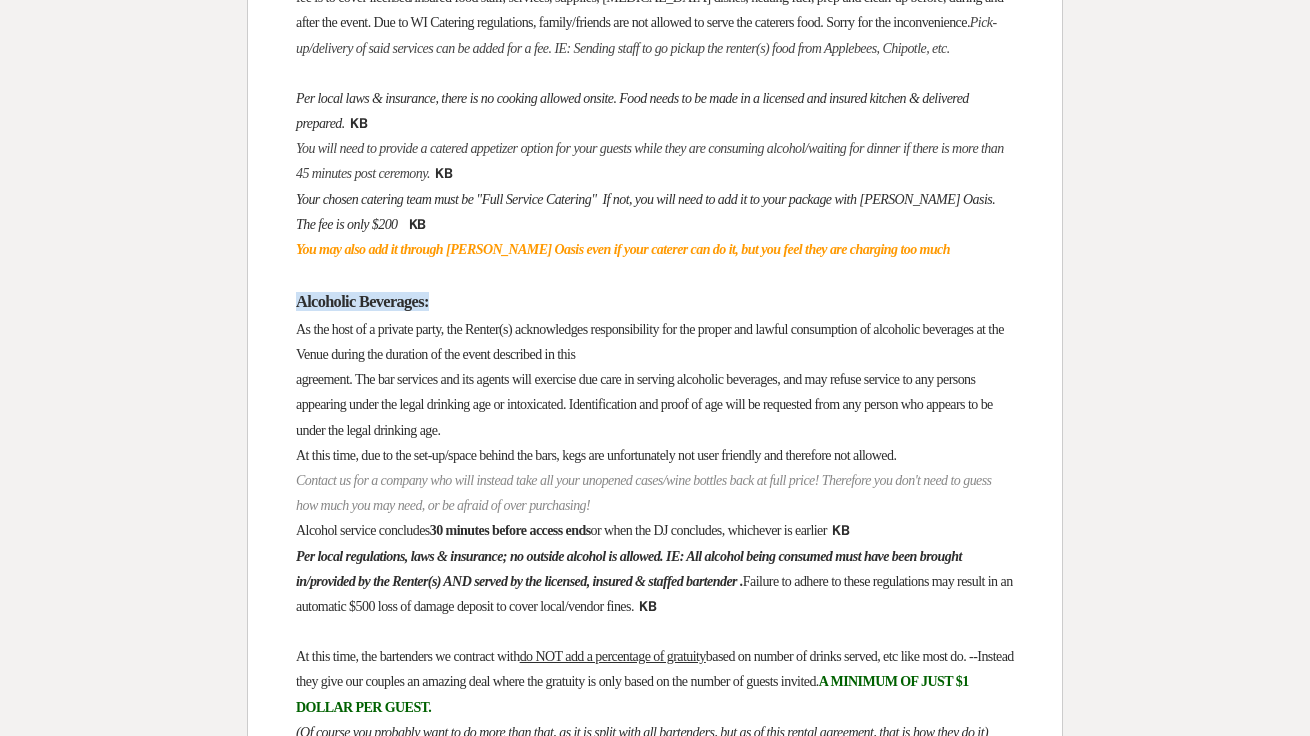click on "Per local laws & insurance, there is no cooking allowed onsite. Food needs to be made in a licensed and insured kitchen & delivered prepared." at bounding box center [634, 111] 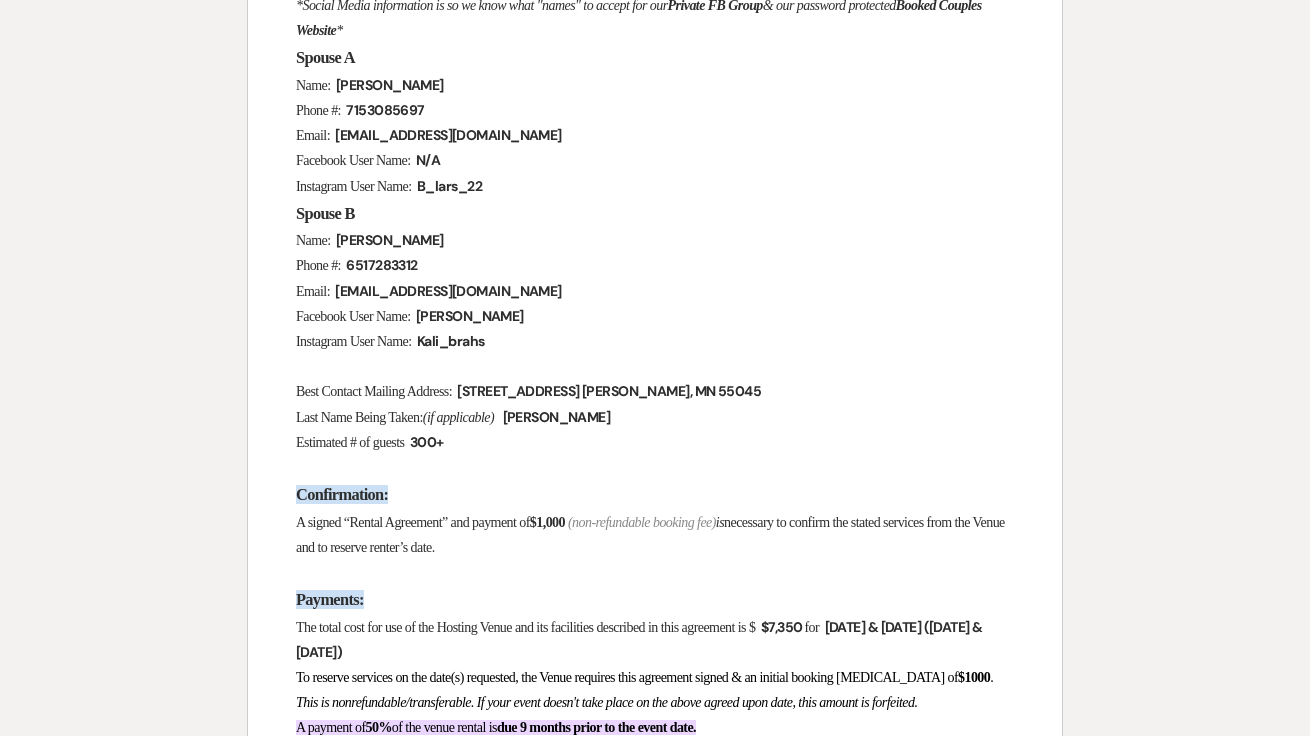 scroll, scrollTop: 0, scrollLeft: 0, axis: both 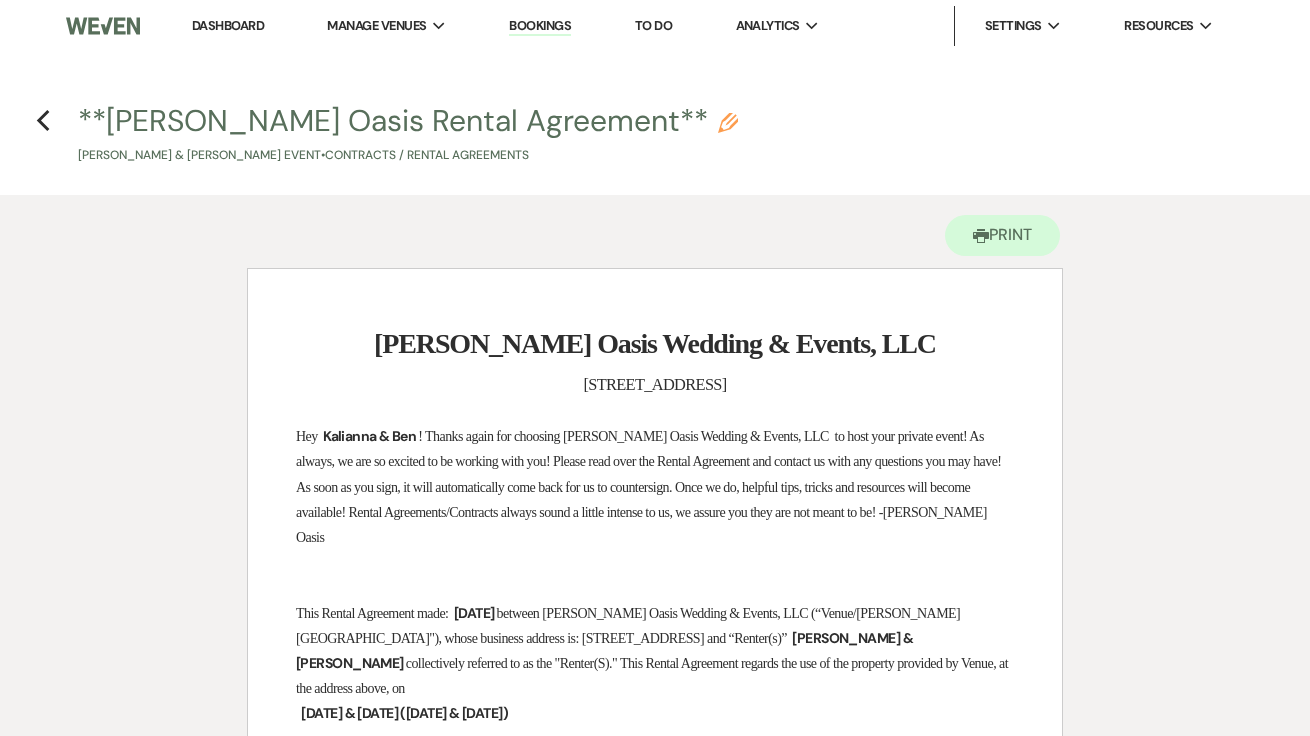 click on "Dashboard" at bounding box center (228, 25) 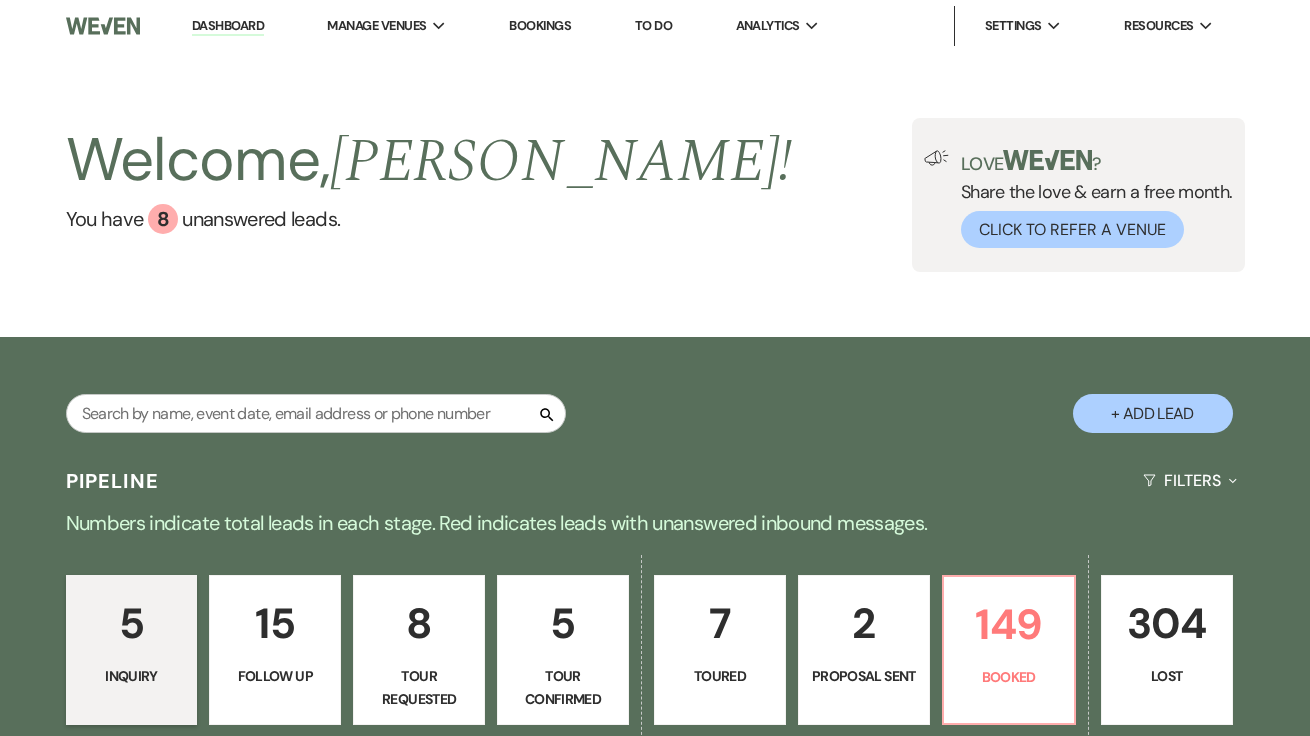 scroll, scrollTop: 178, scrollLeft: 0, axis: vertical 